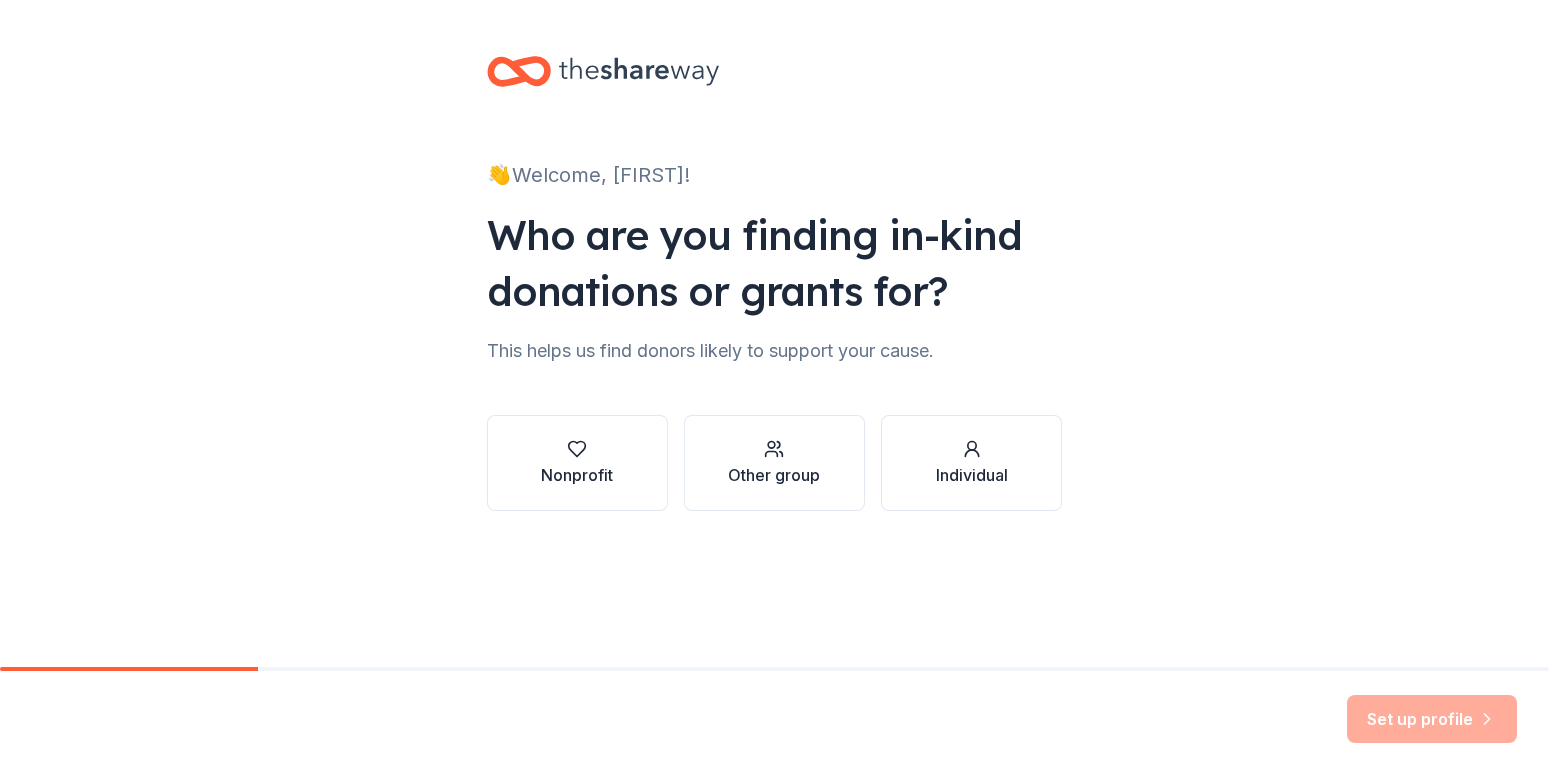 scroll, scrollTop: 0, scrollLeft: 0, axis: both 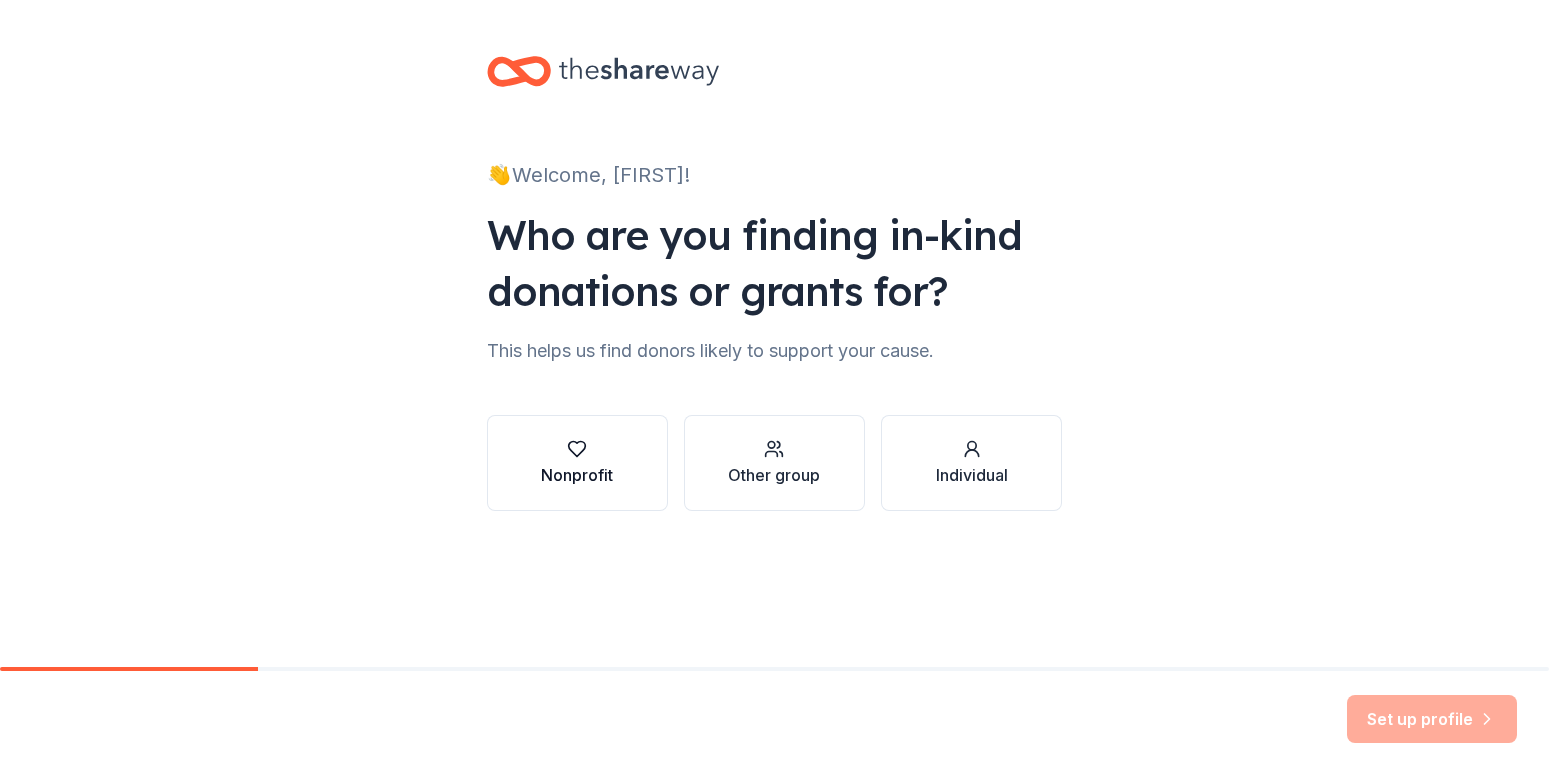 click on "Nonprofit" at bounding box center [577, 475] 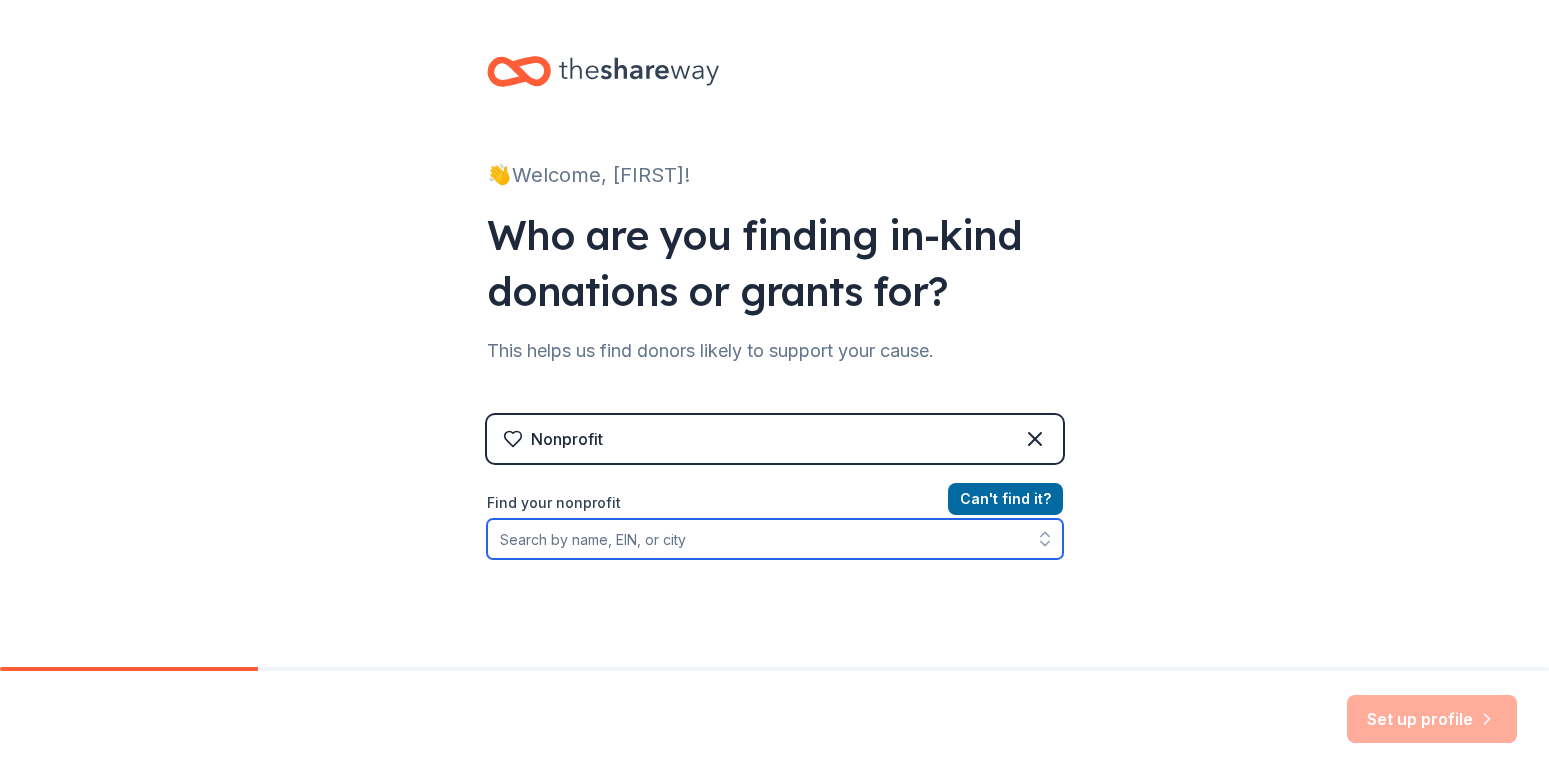 click on "Find your nonprofit" at bounding box center (775, 539) 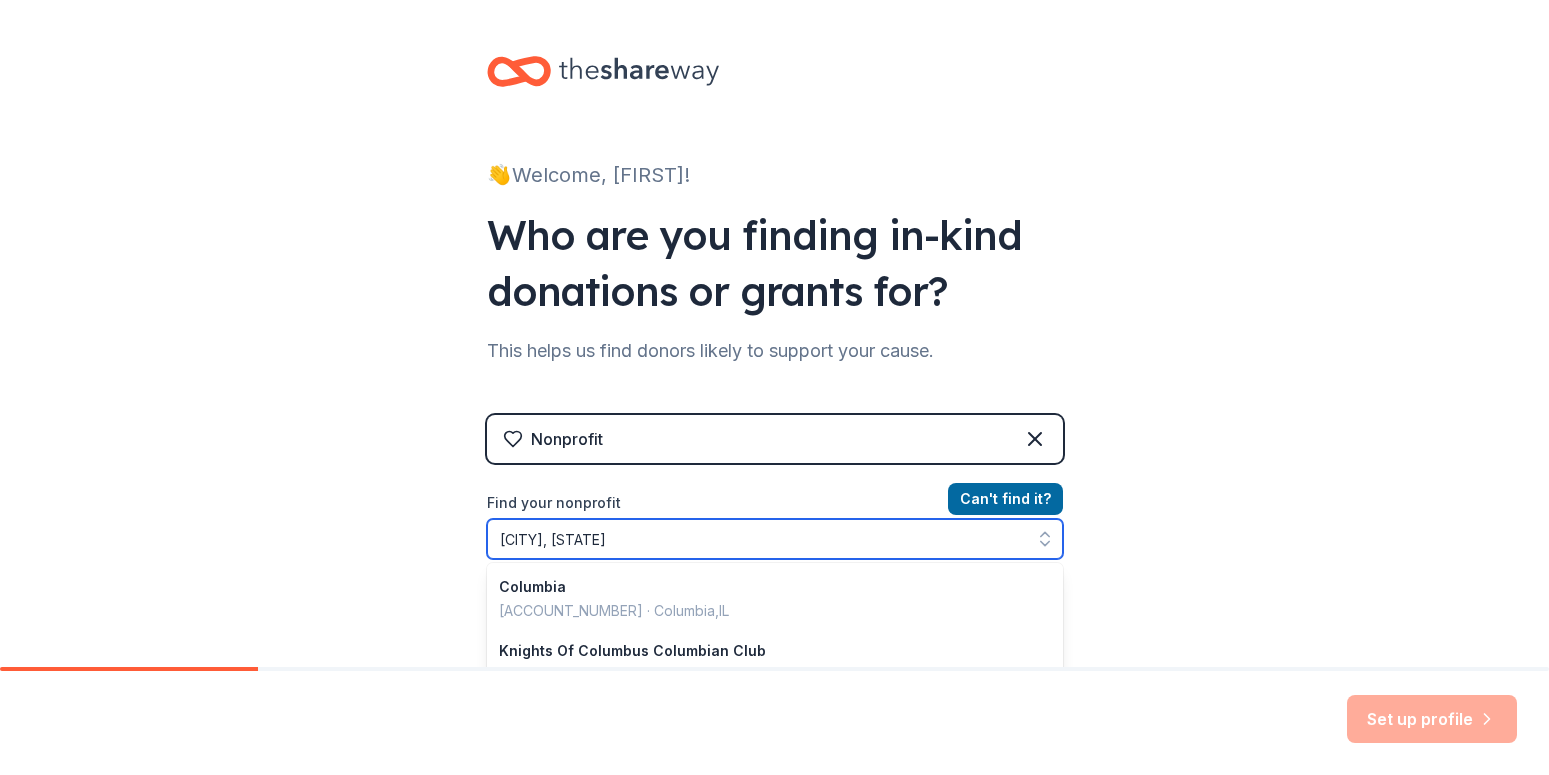 type on "[CITY], [STATE]" 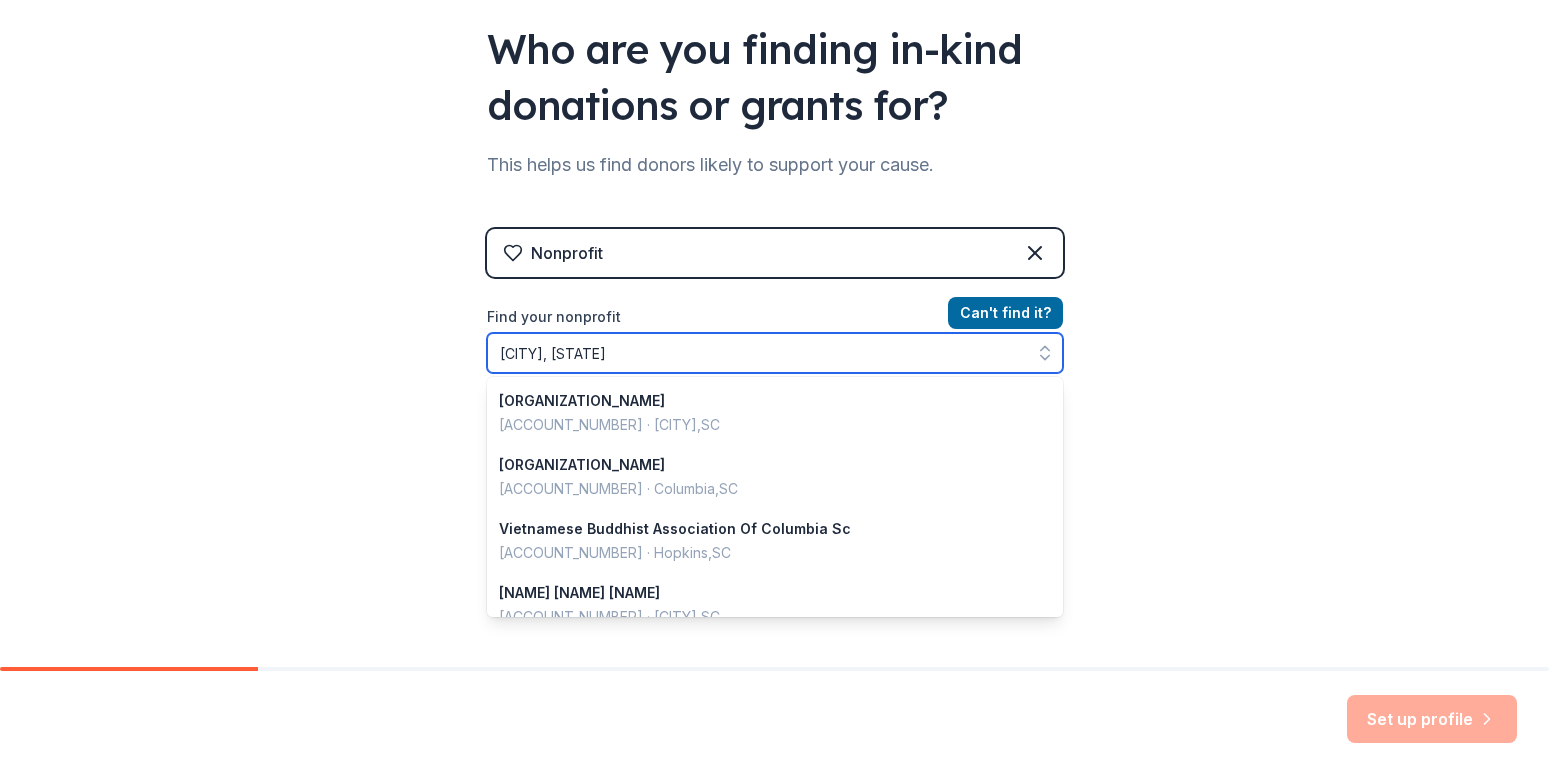 scroll, scrollTop: 188, scrollLeft: 0, axis: vertical 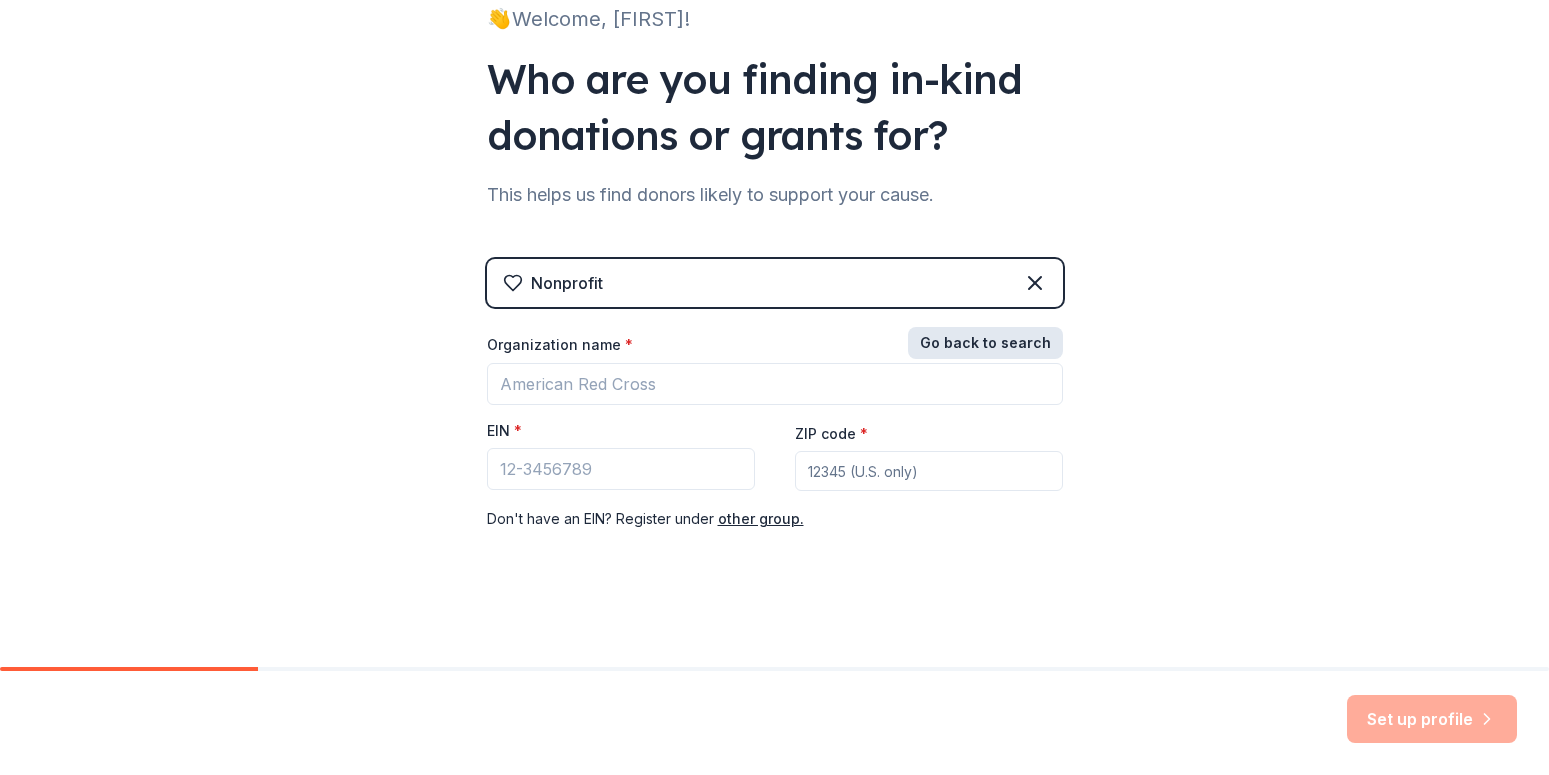 click on "Go back to search" at bounding box center (985, 343) 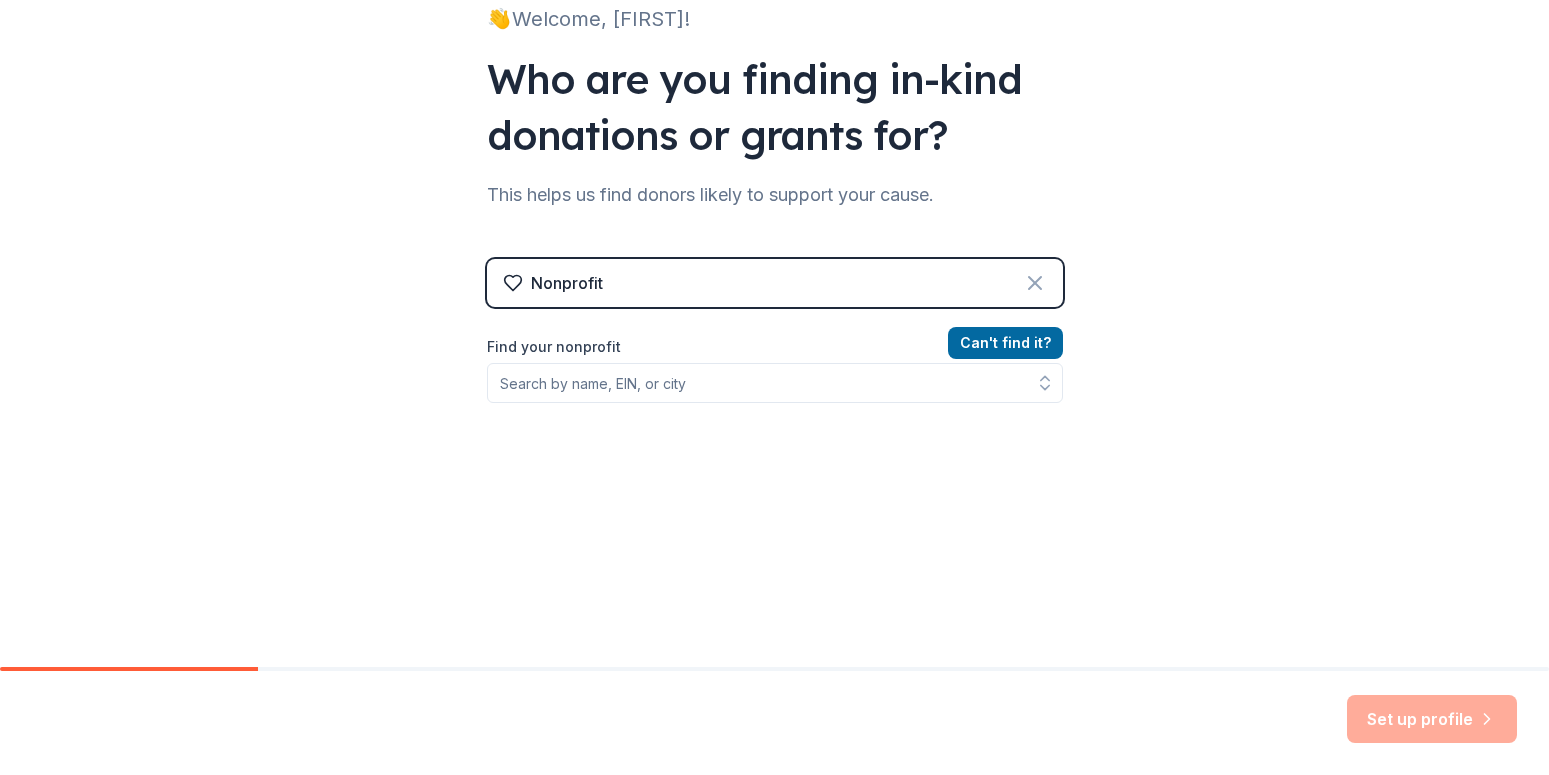 click 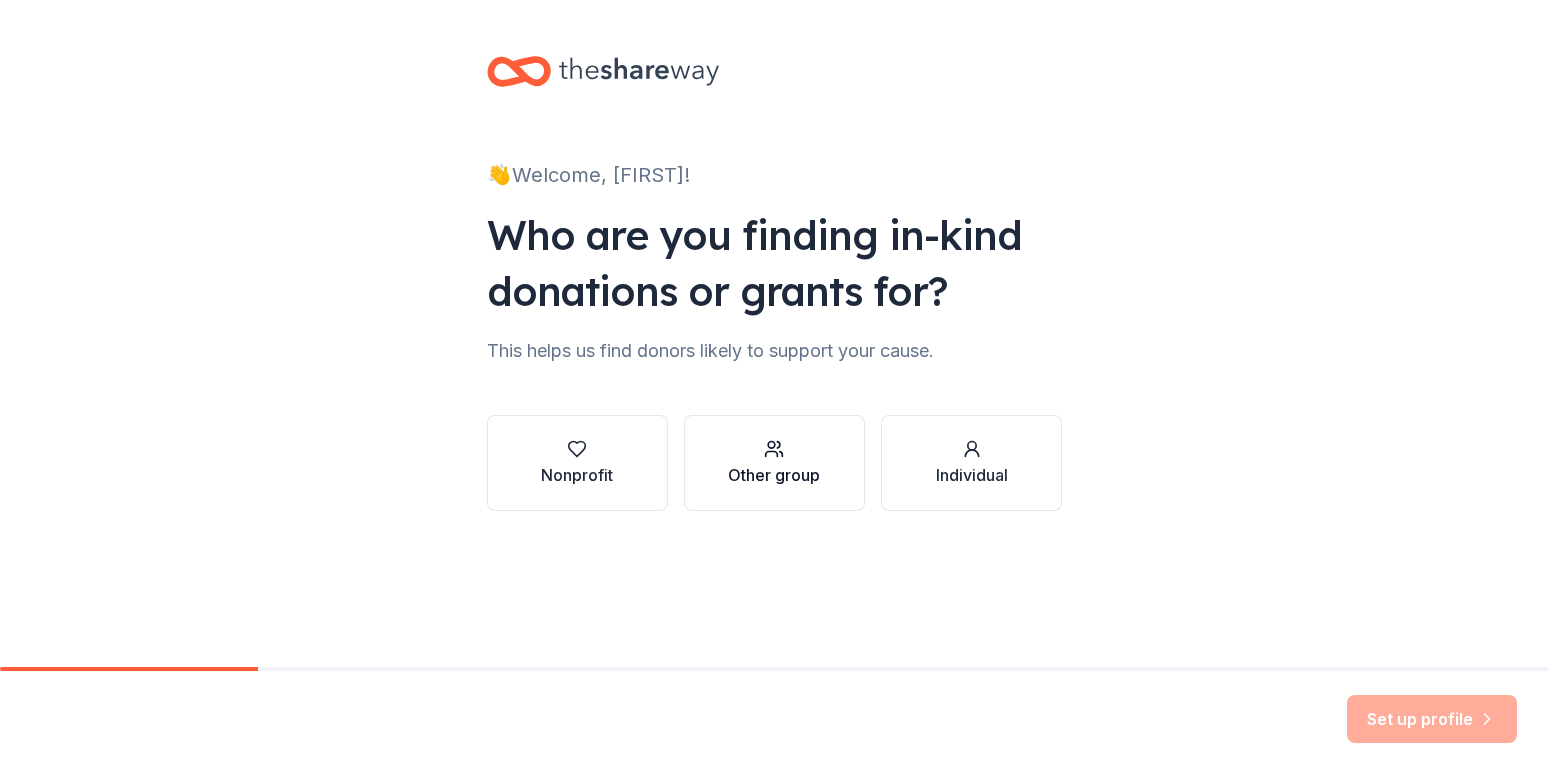 click 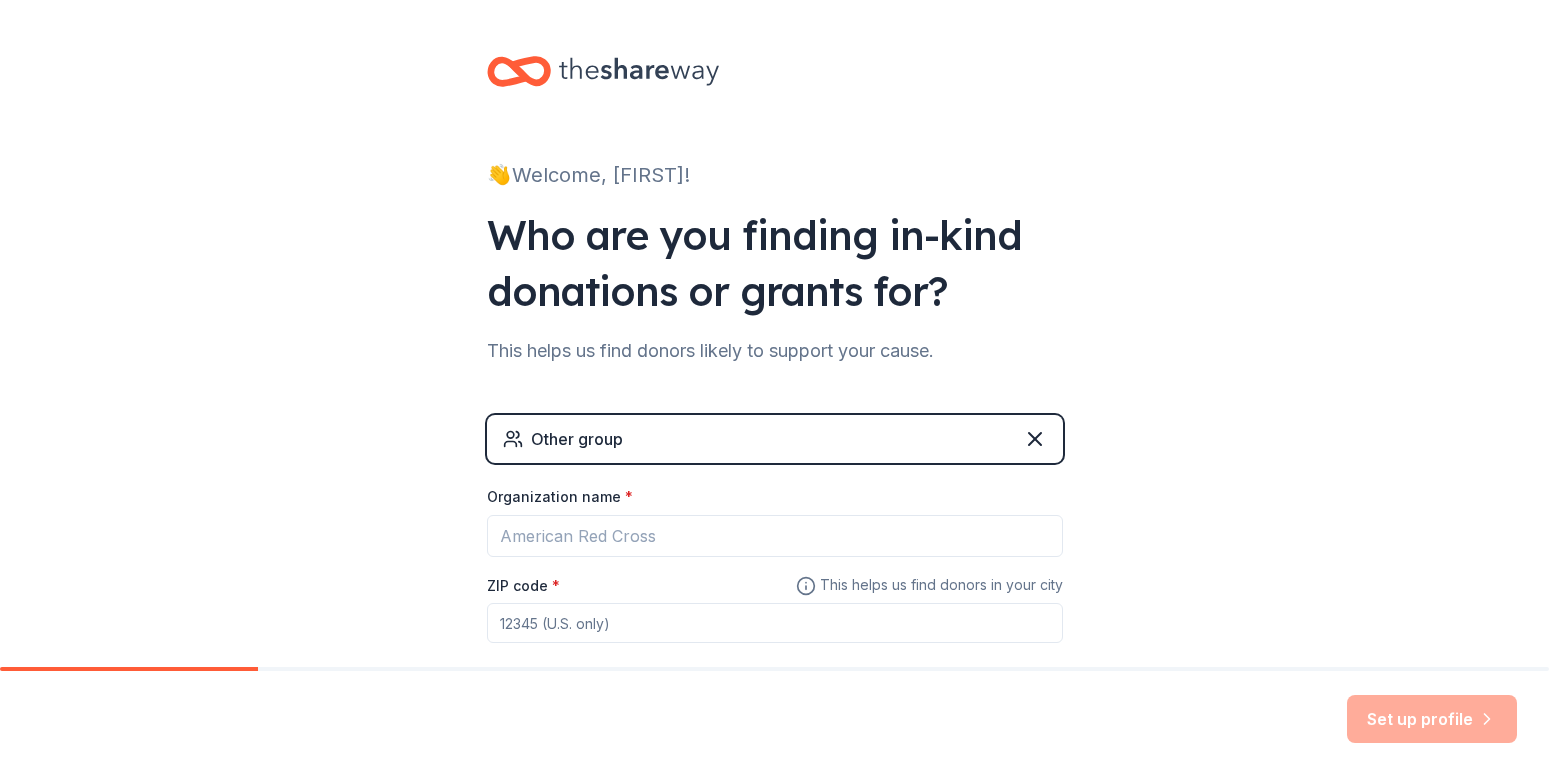 scroll, scrollTop: 112, scrollLeft: 0, axis: vertical 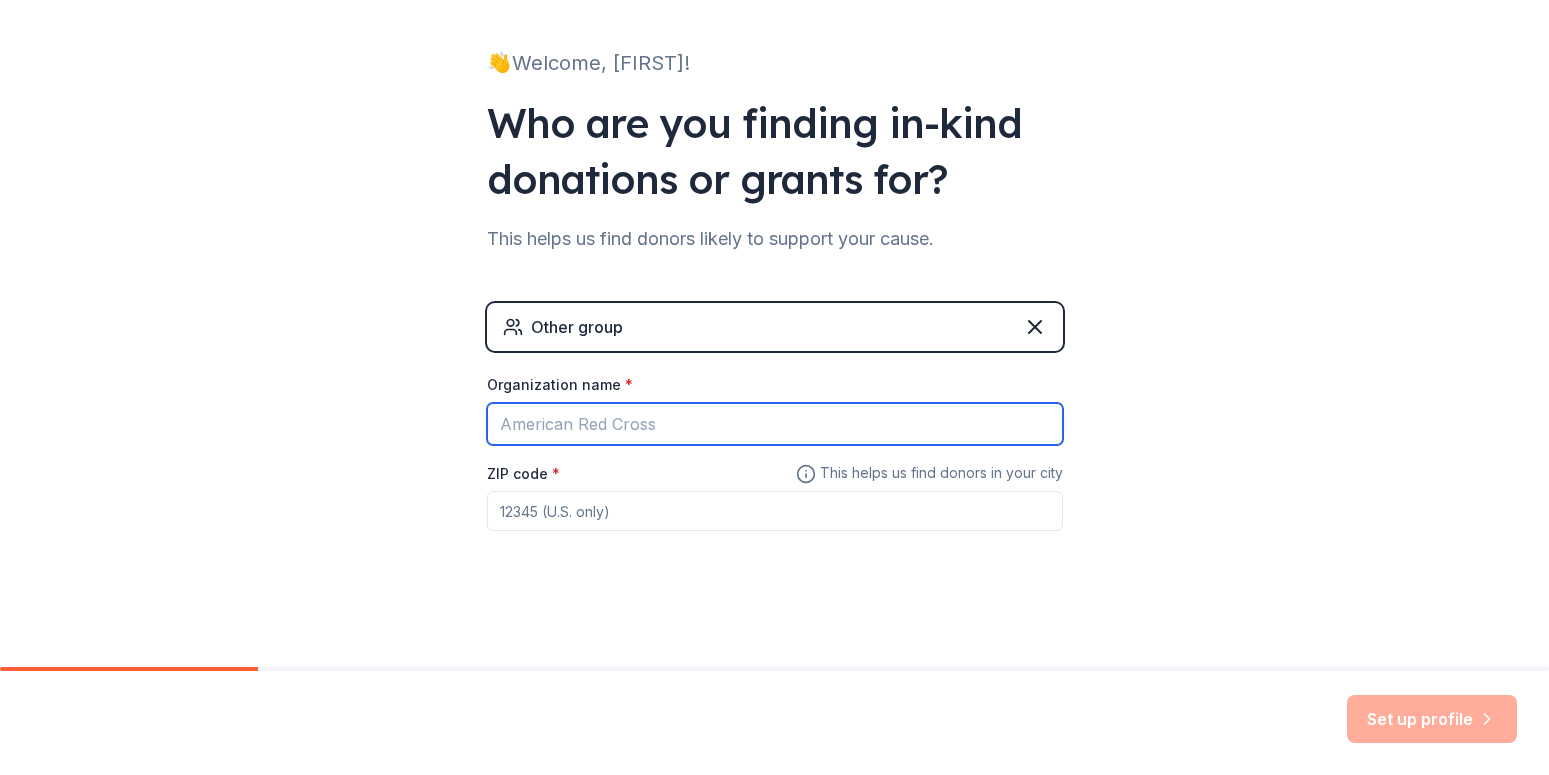 click on "Organization name *" at bounding box center (775, 424) 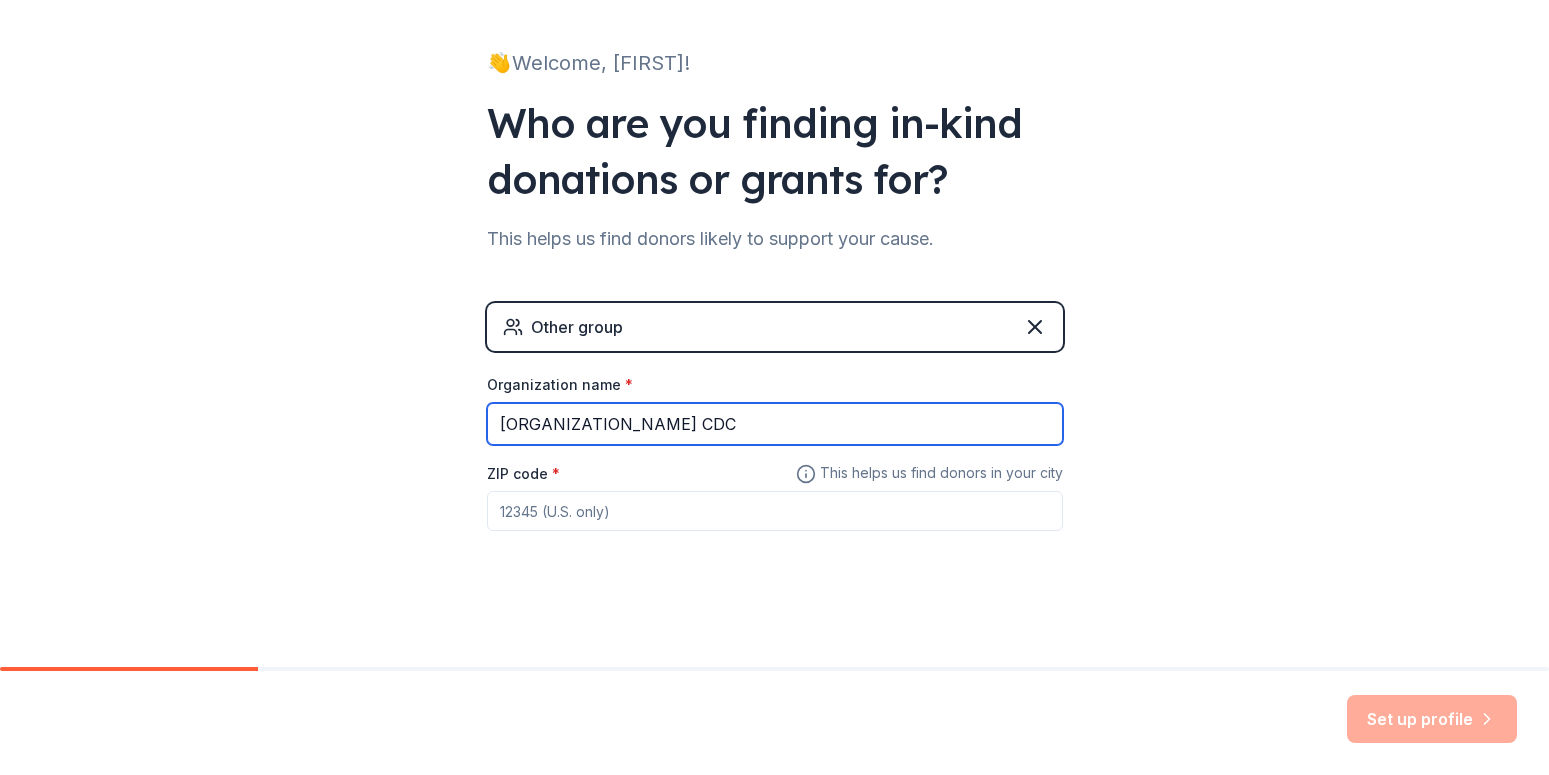 type on "[ORGANIZATION_NAME] CDC" 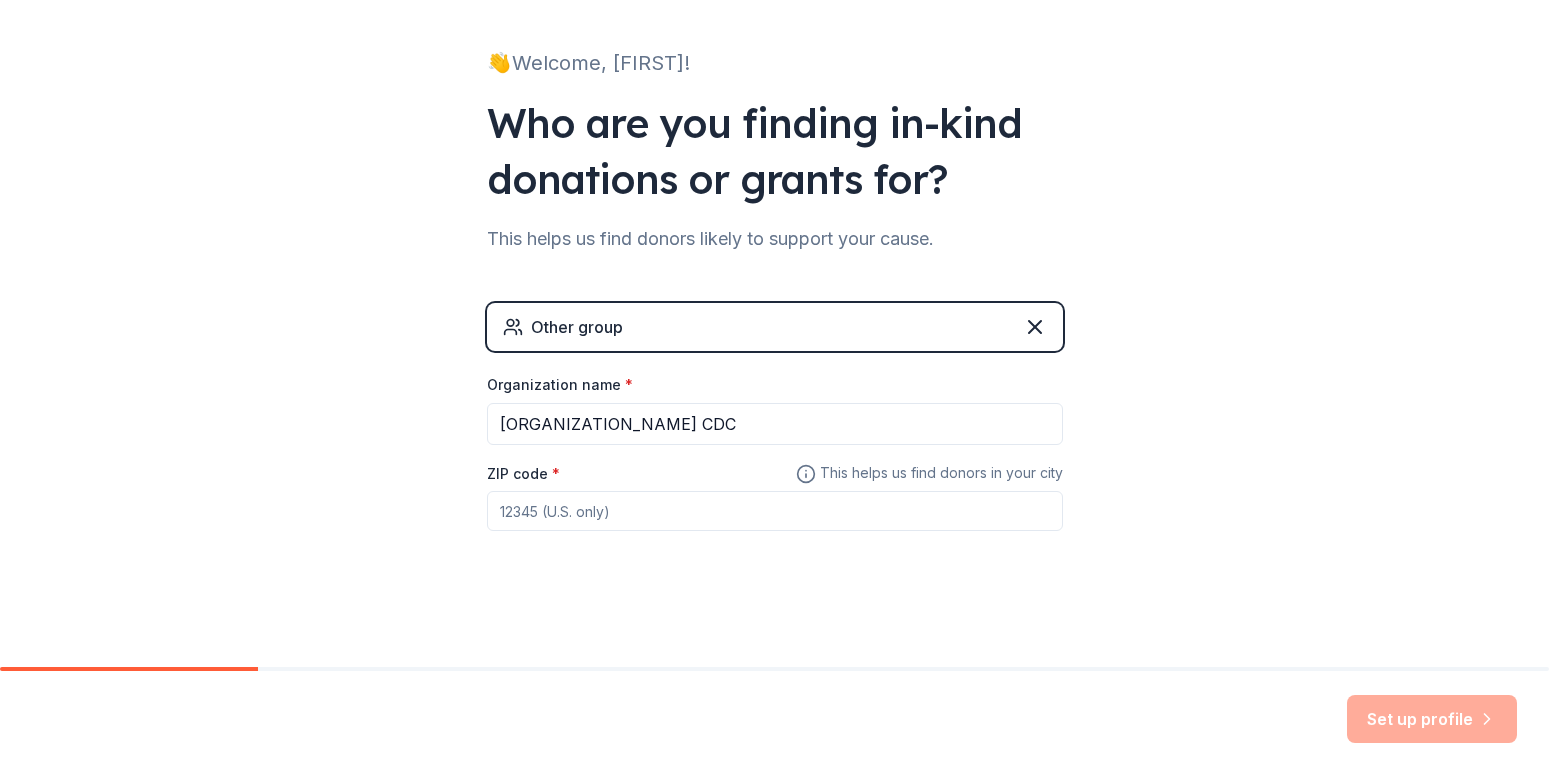 click on "ZIP code *" at bounding box center [775, 511] 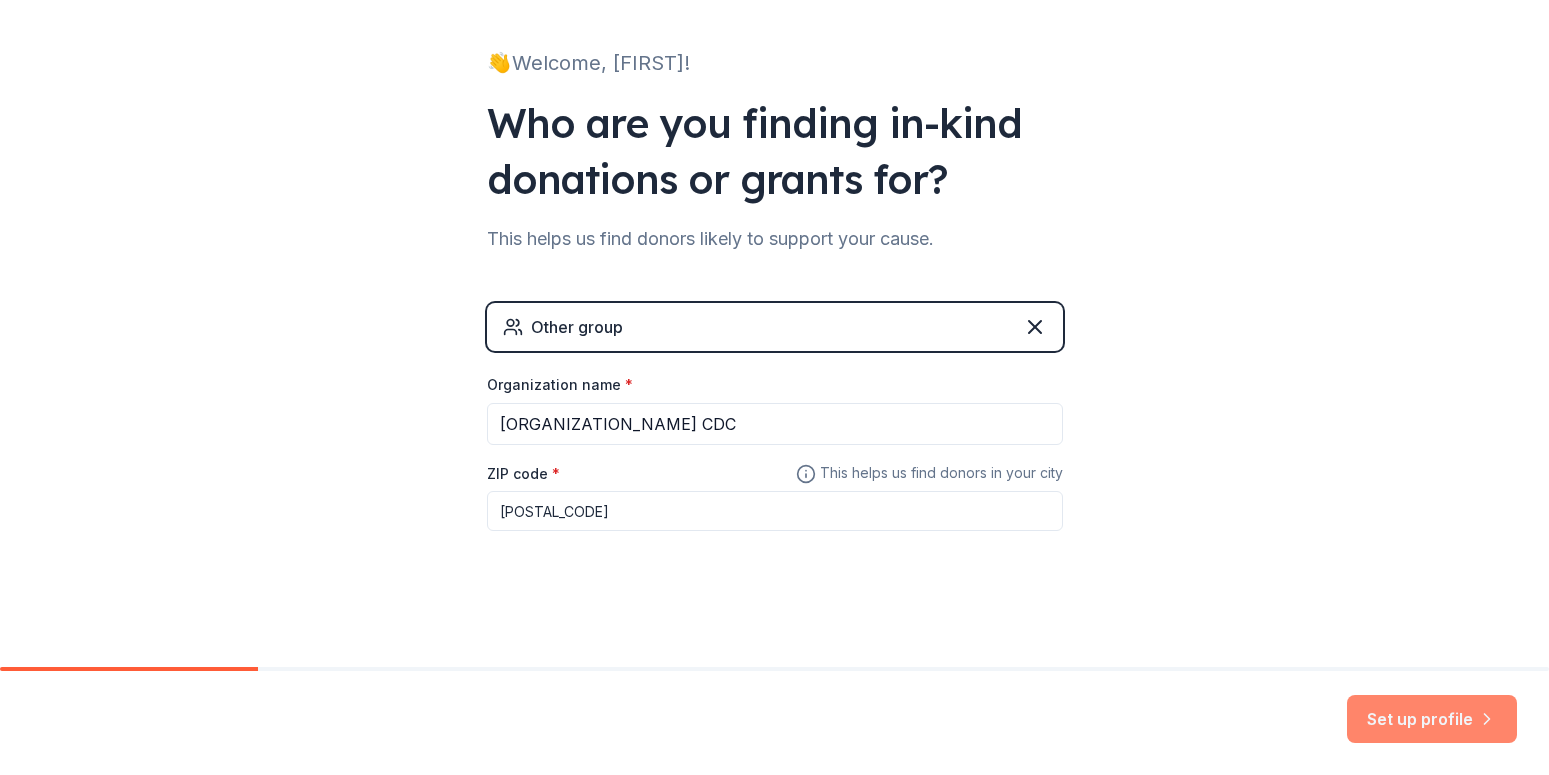 type on "[POSTAL_CODE]" 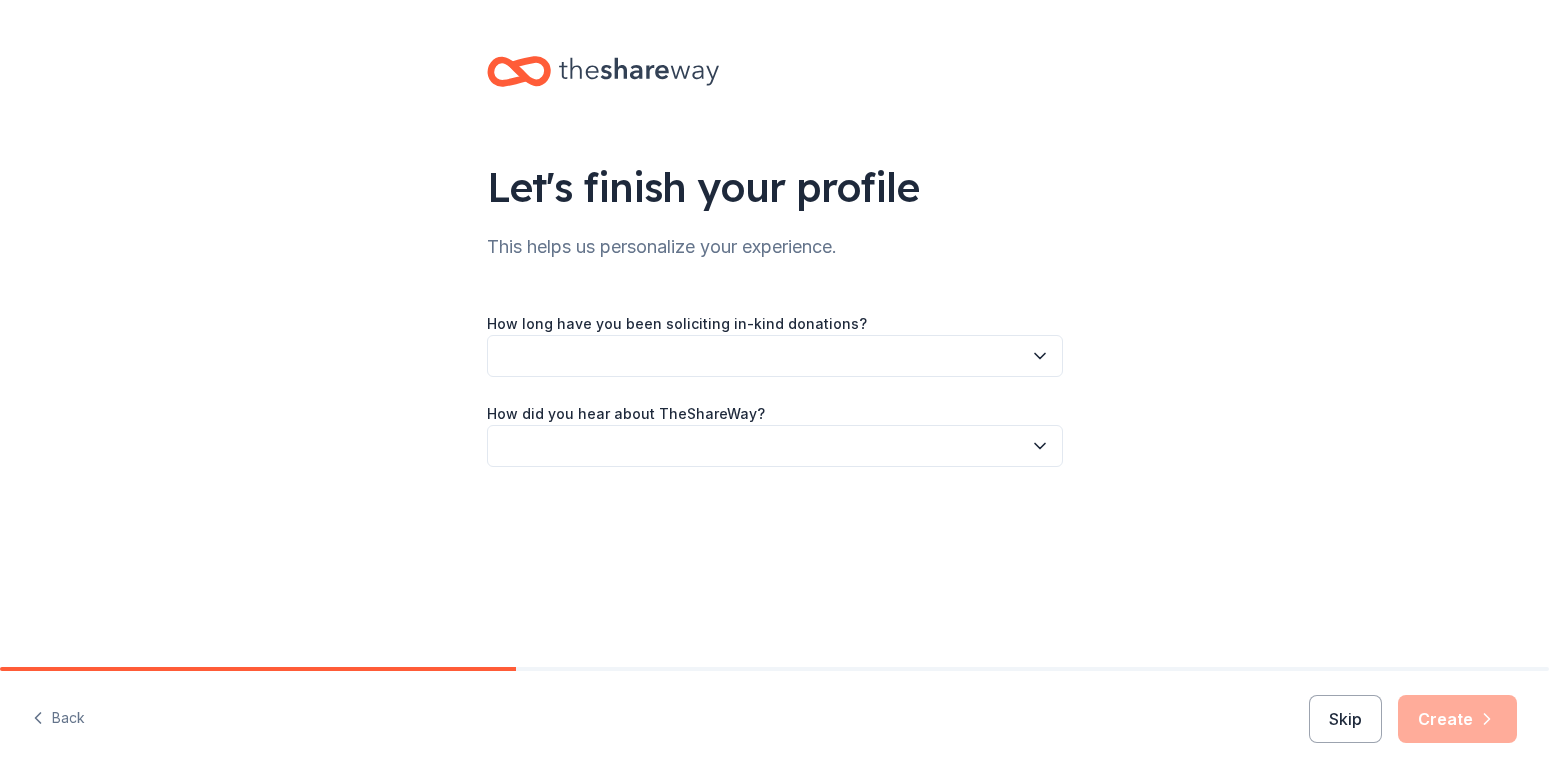 click 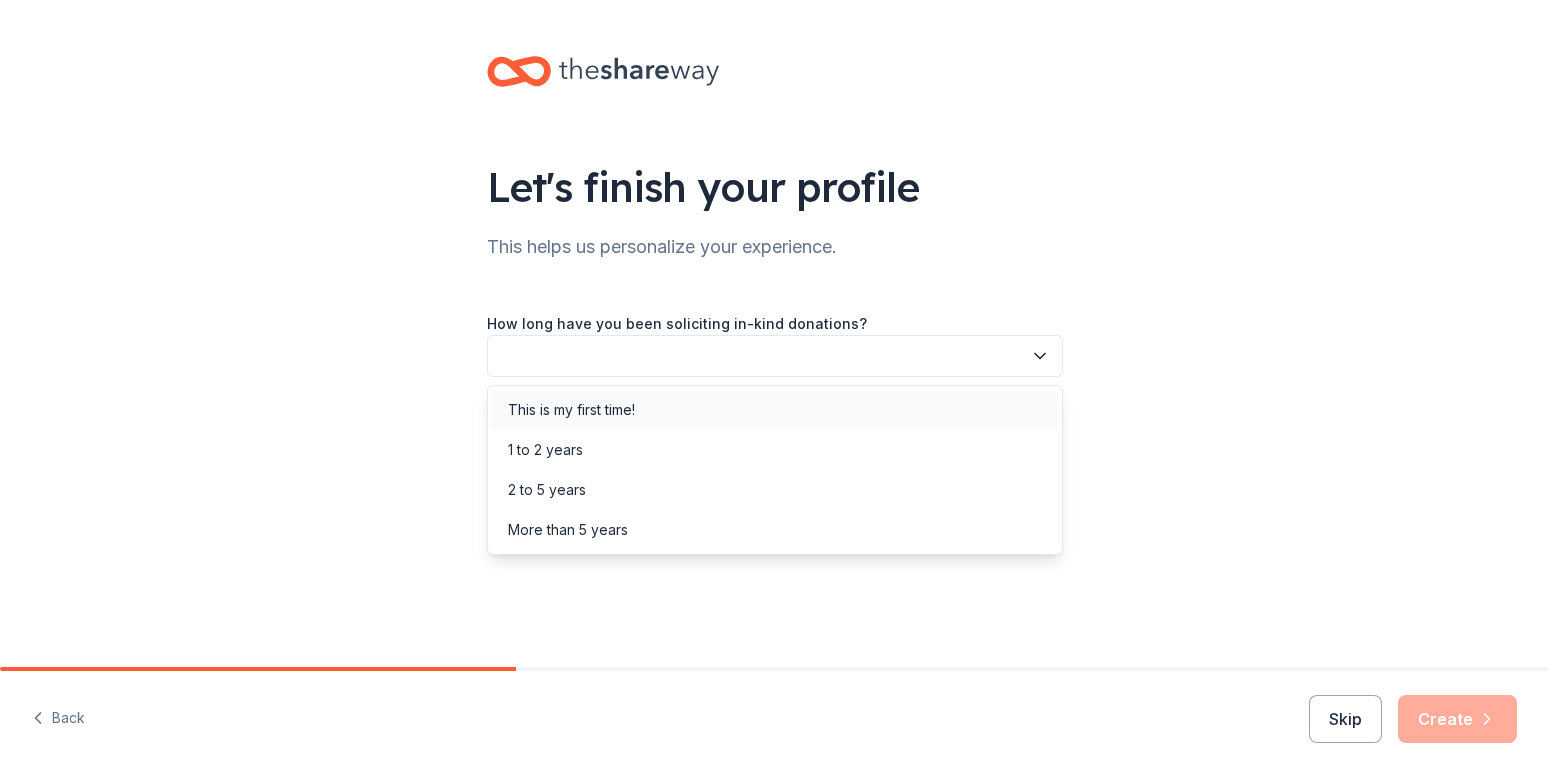 click on "This is my first time!" at bounding box center (571, 410) 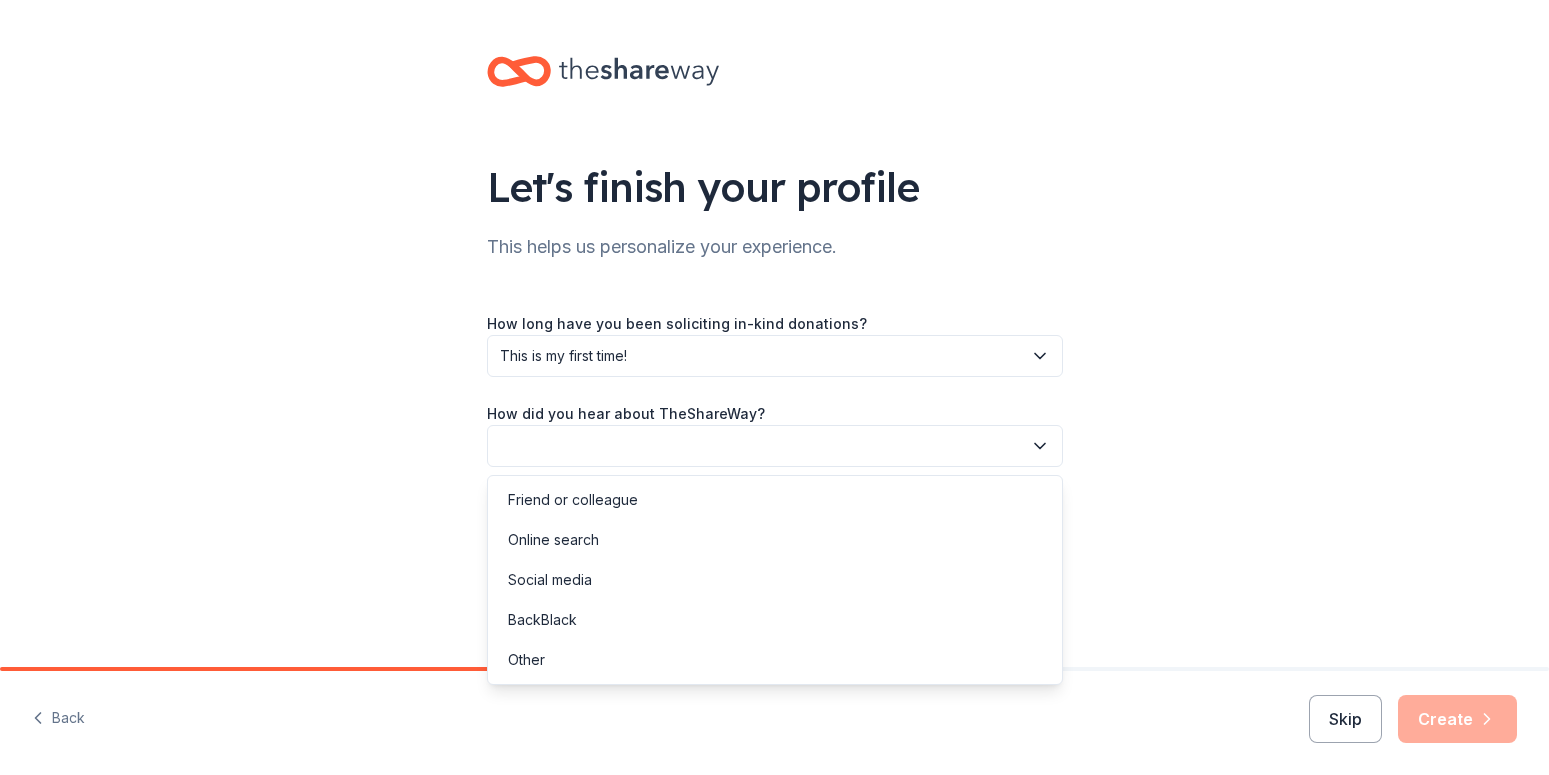 click 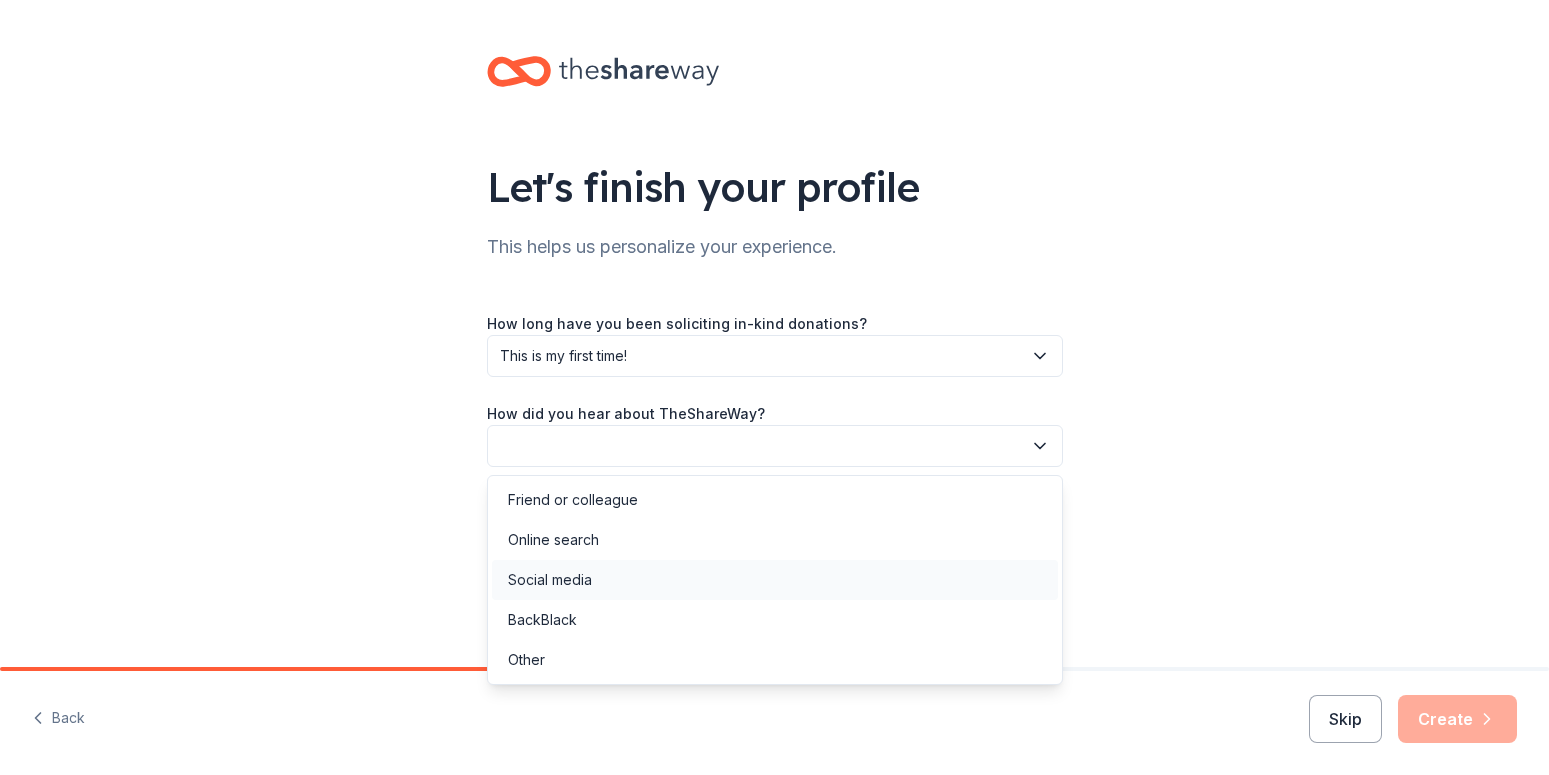 click on "Social media" at bounding box center (550, 580) 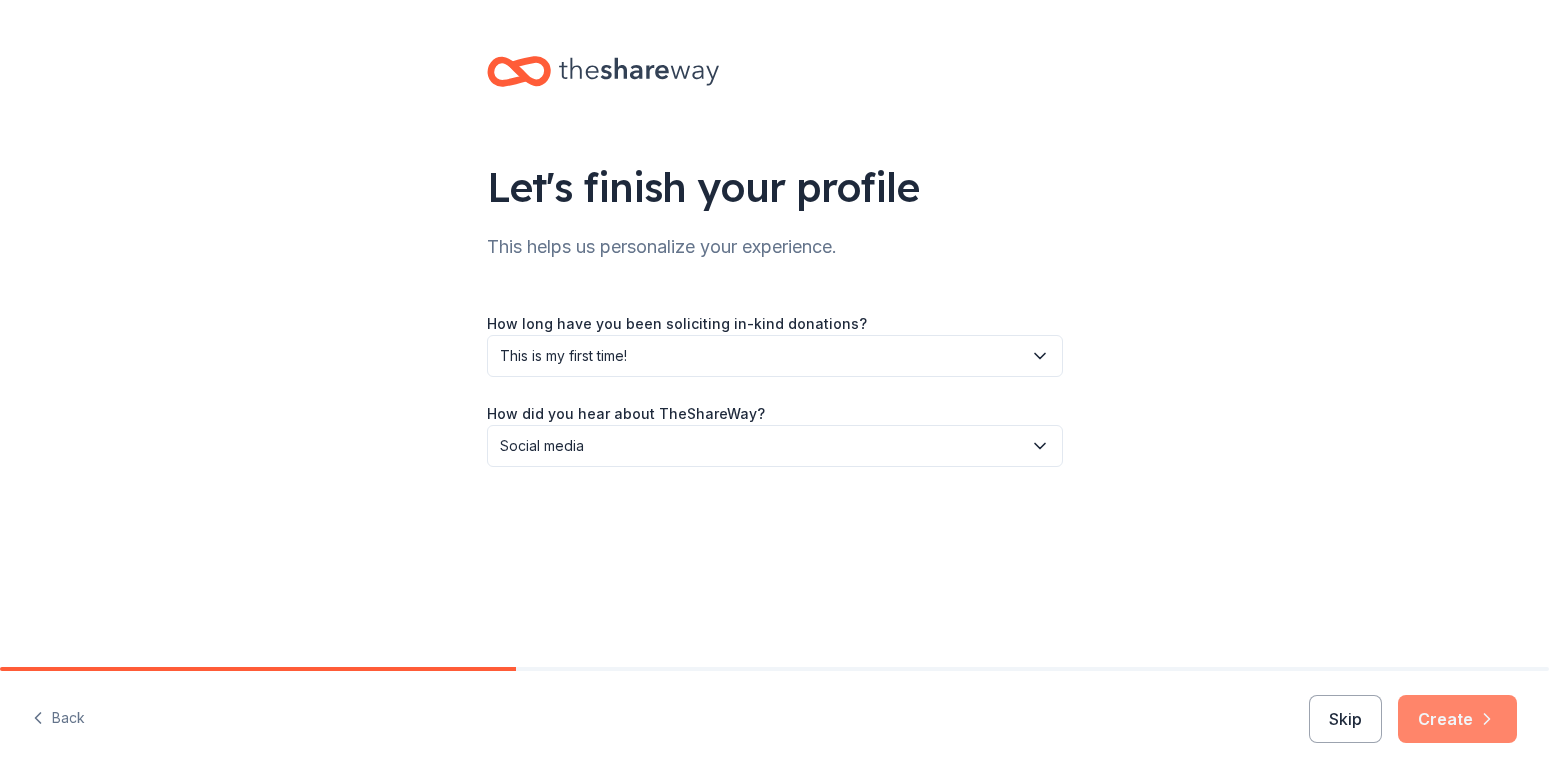 click on "Create" at bounding box center (1457, 719) 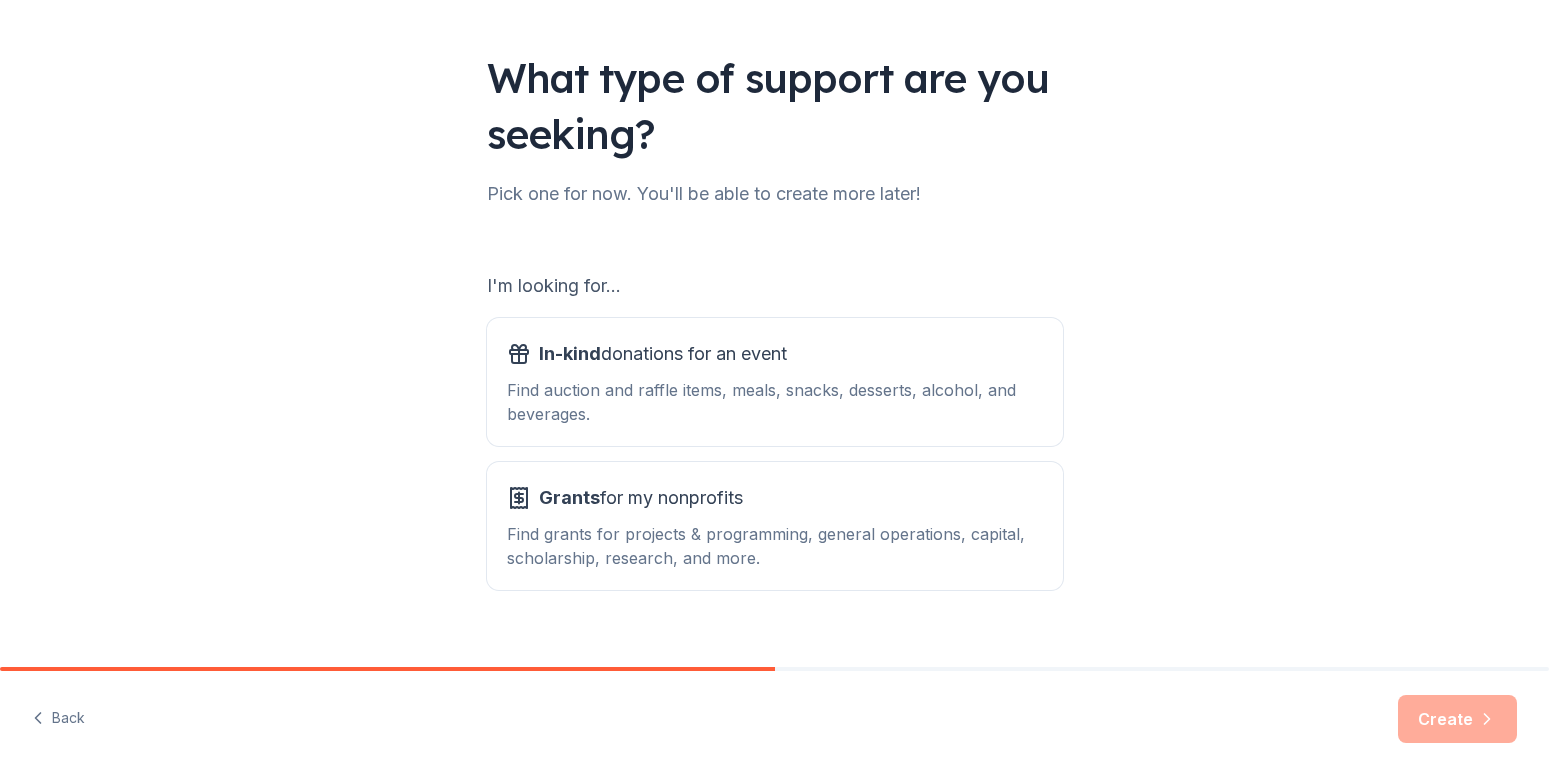scroll, scrollTop: 140, scrollLeft: 0, axis: vertical 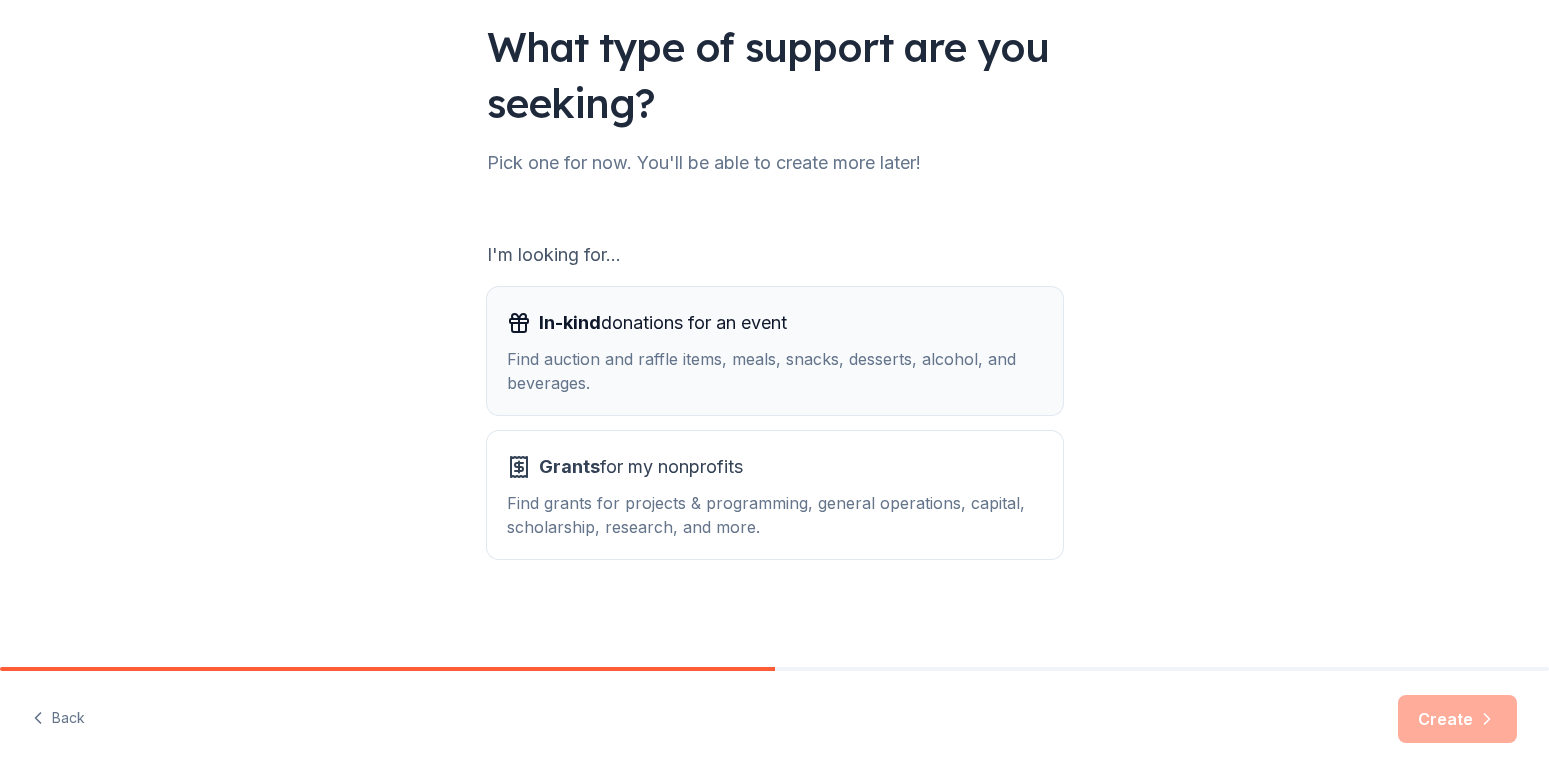 click on "Find auction and raffle items, meals, snacks, desserts, alcohol, and beverages." at bounding box center (775, 371) 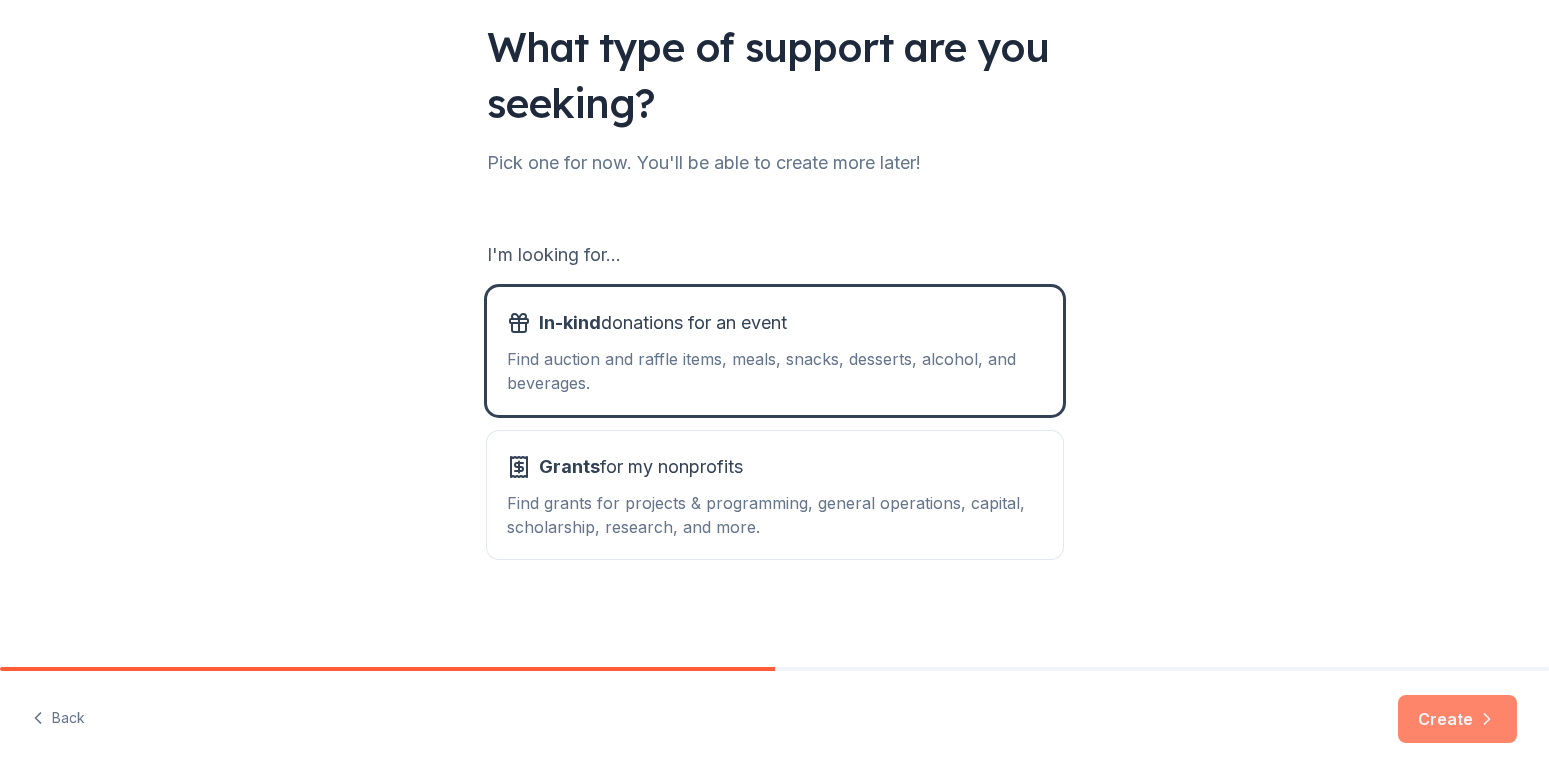 click on "Create" at bounding box center [1457, 719] 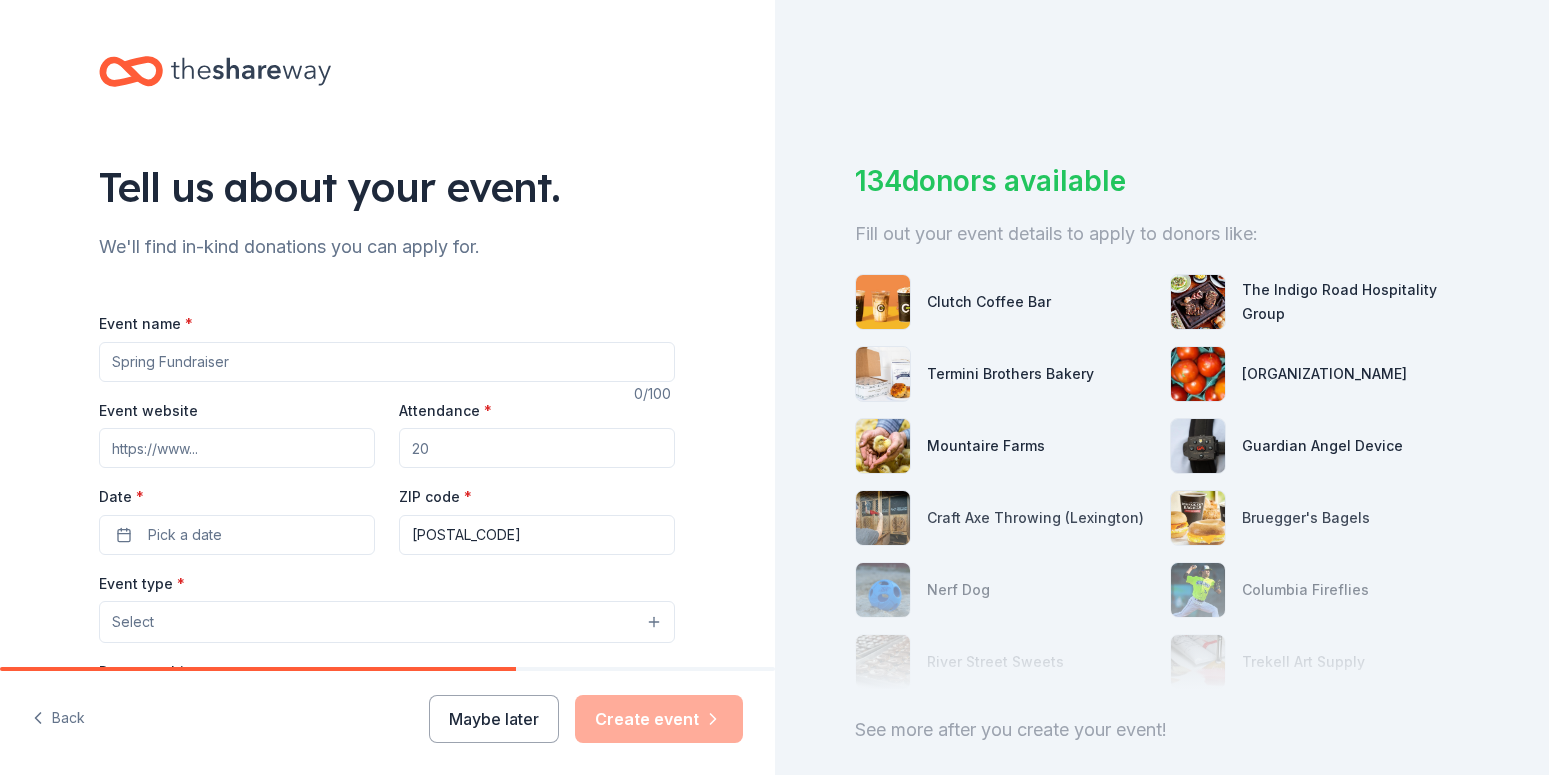 scroll, scrollTop: 116, scrollLeft: 0, axis: vertical 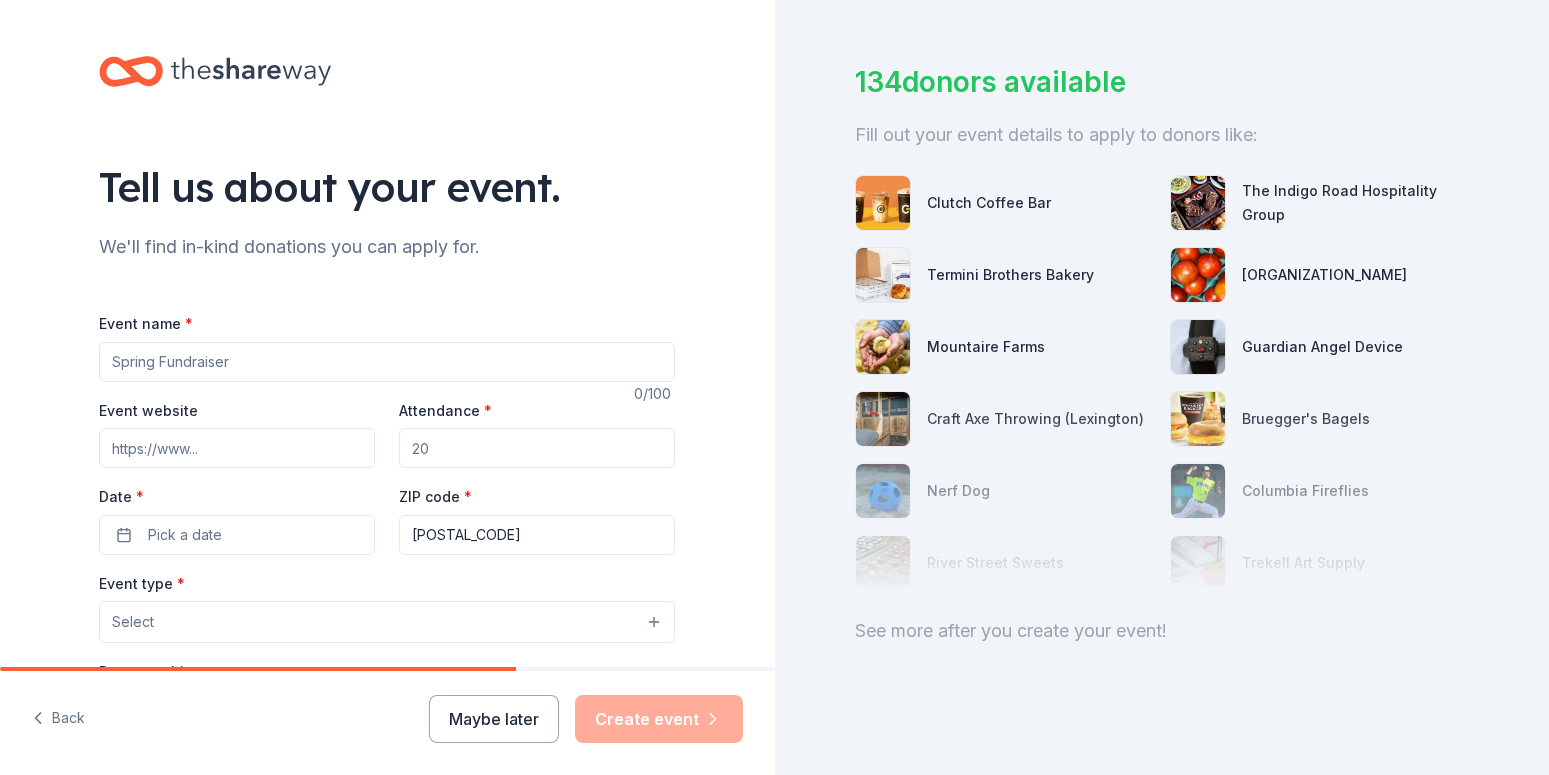 click on "Event name *" at bounding box center (387, 362) 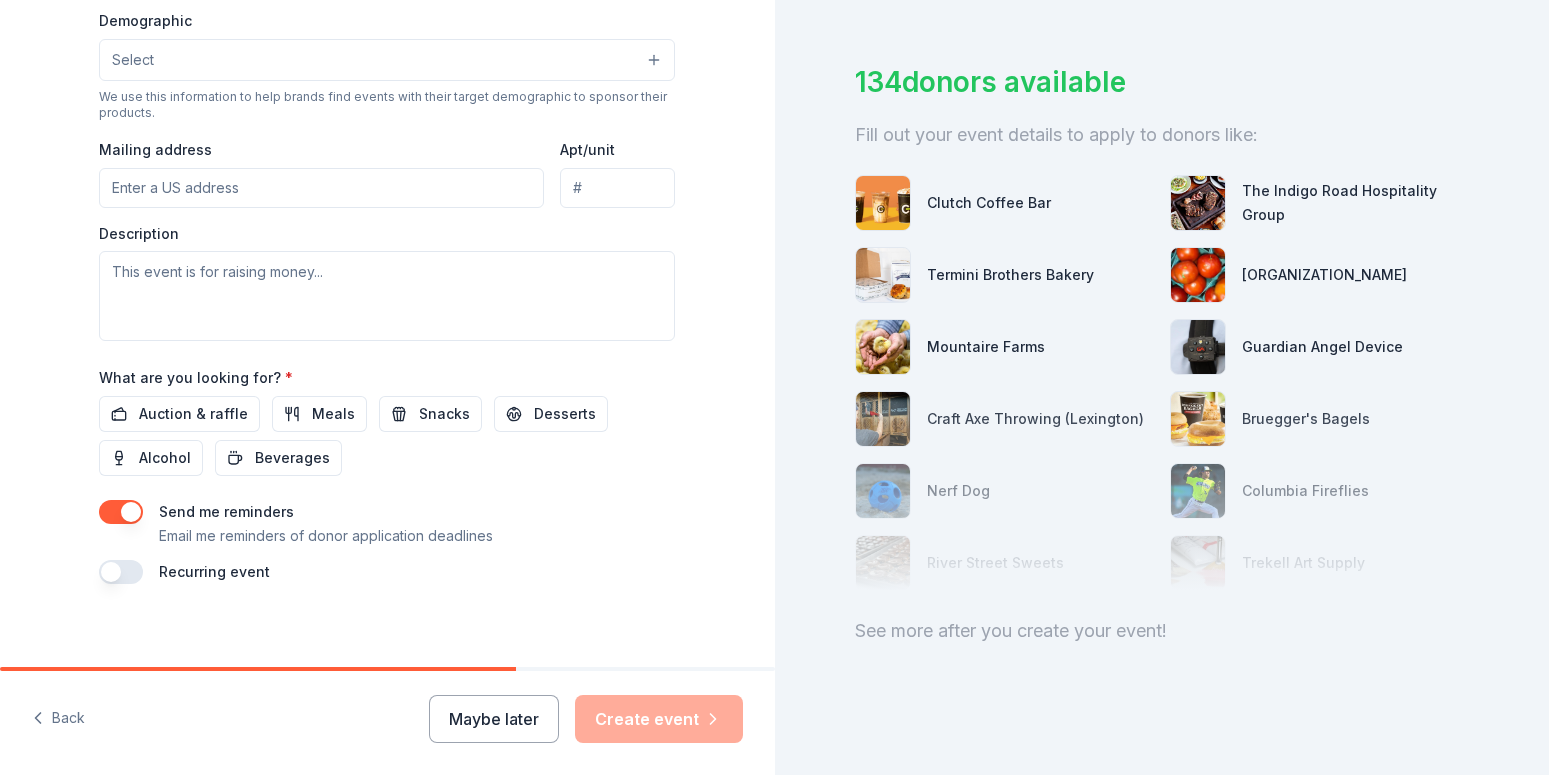 scroll, scrollTop: 662, scrollLeft: 0, axis: vertical 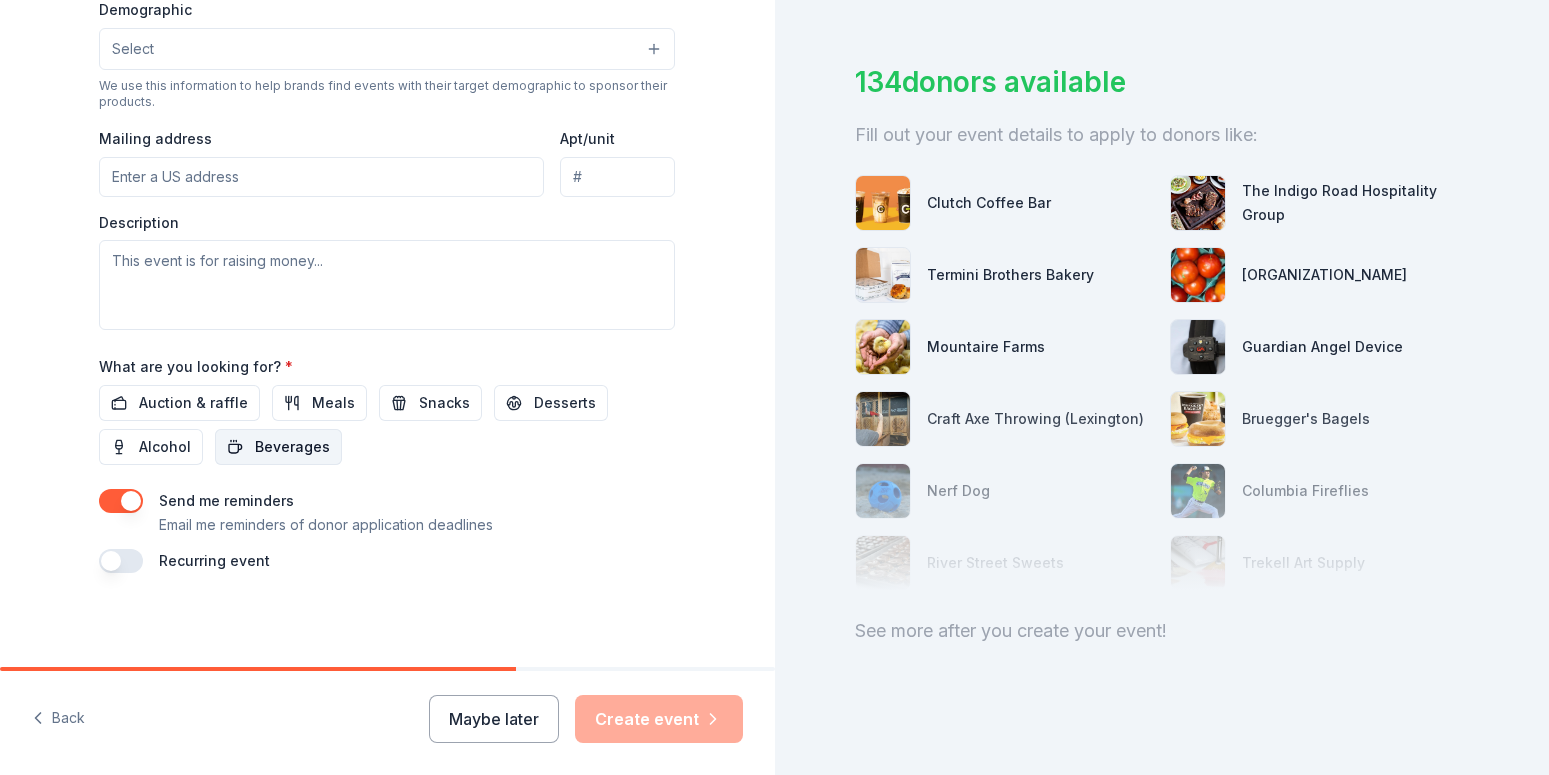 type on "Champions for Children 5K walk/run" 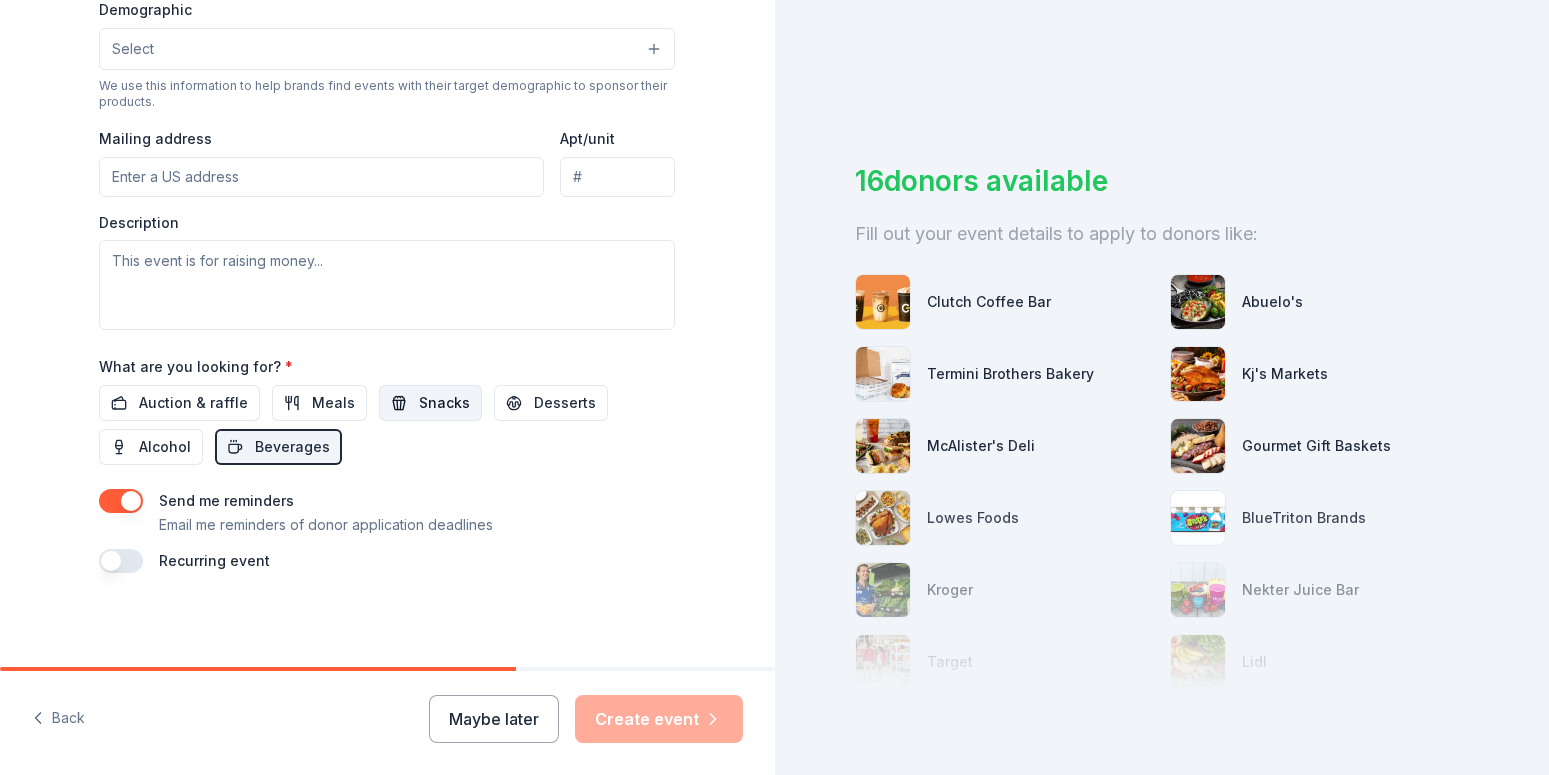click on "Snacks" at bounding box center [444, 403] 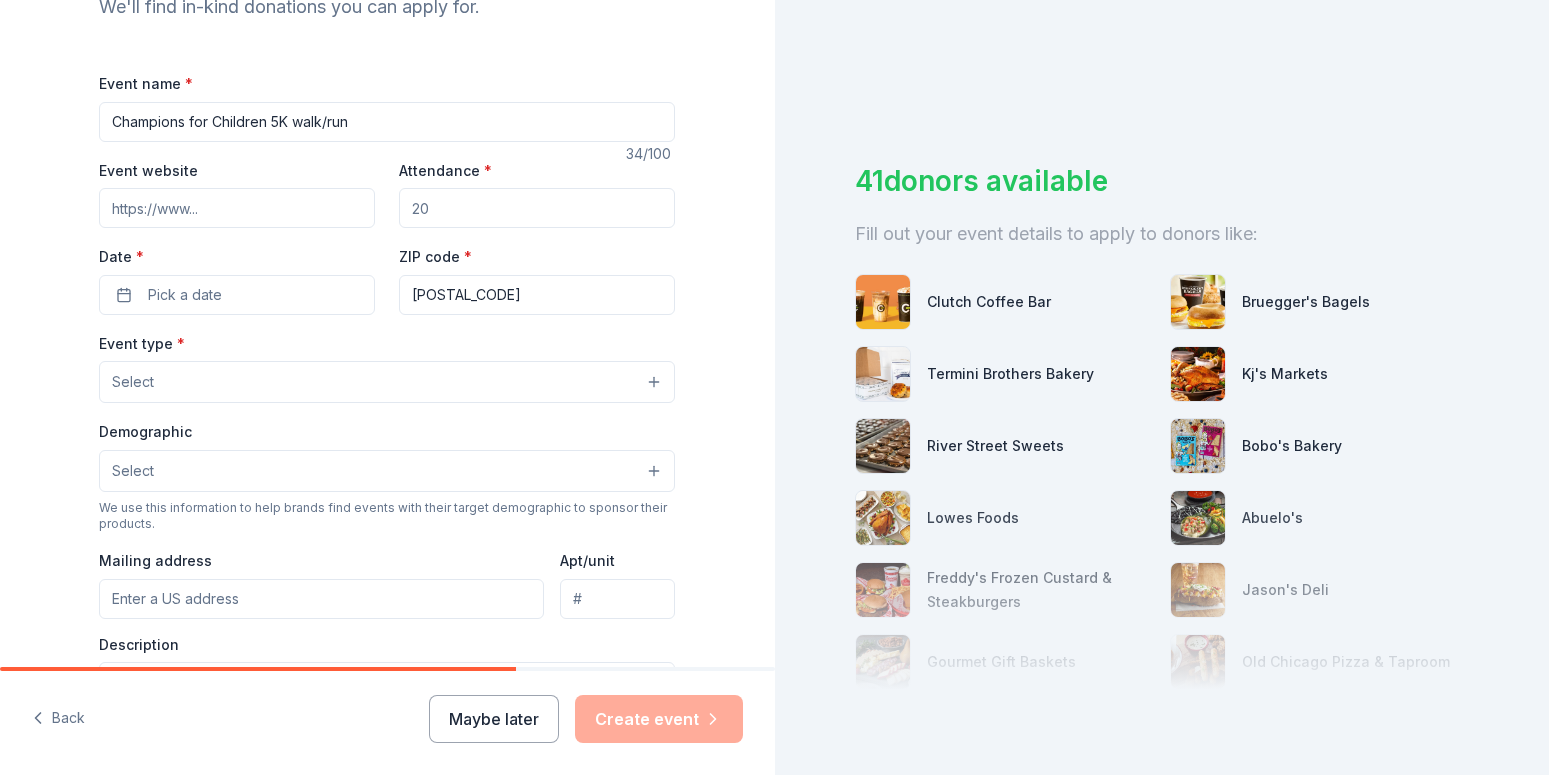 scroll, scrollTop: 360, scrollLeft: 0, axis: vertical 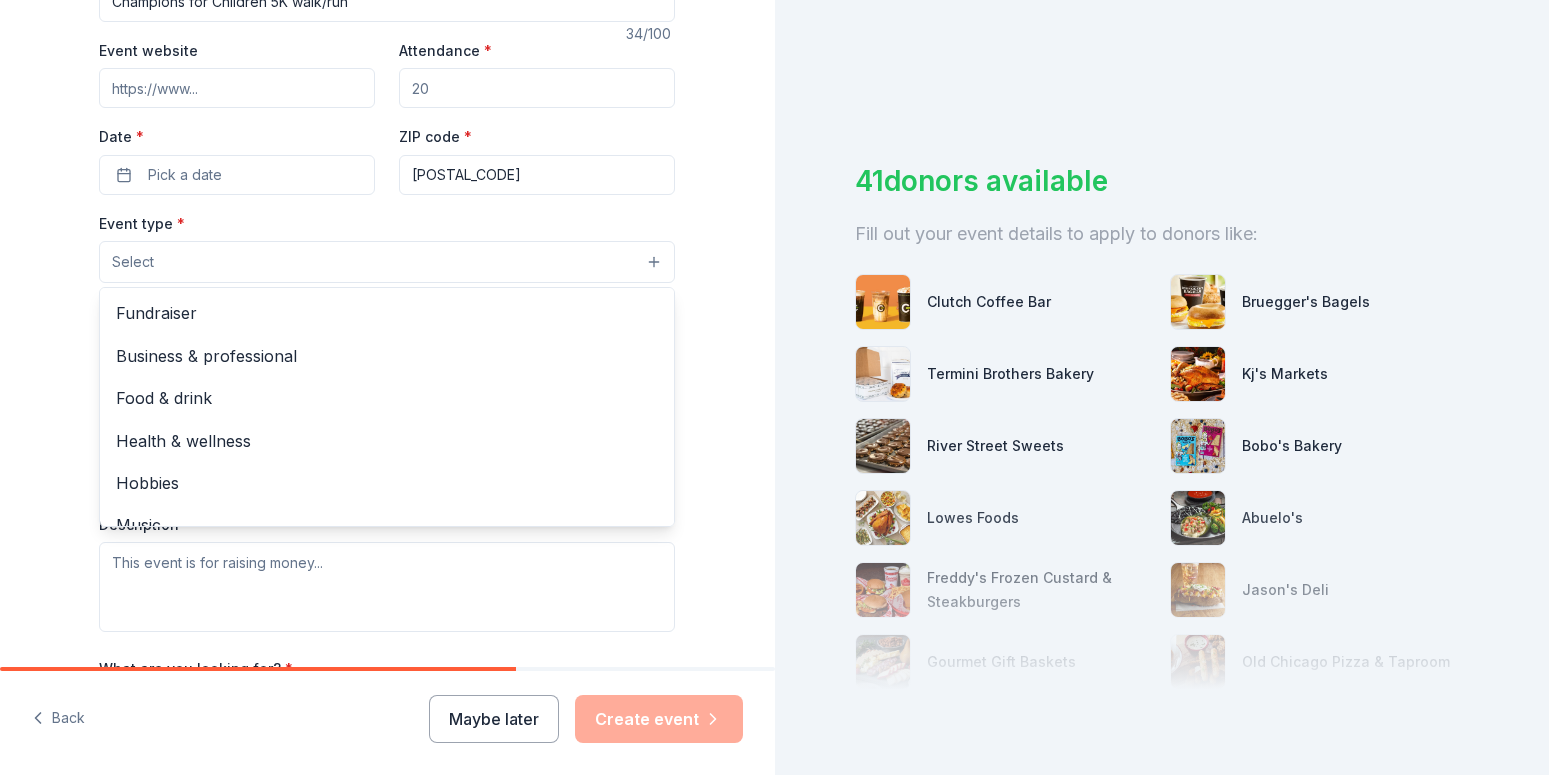 click on "Select" at bounding box center (387, 262) 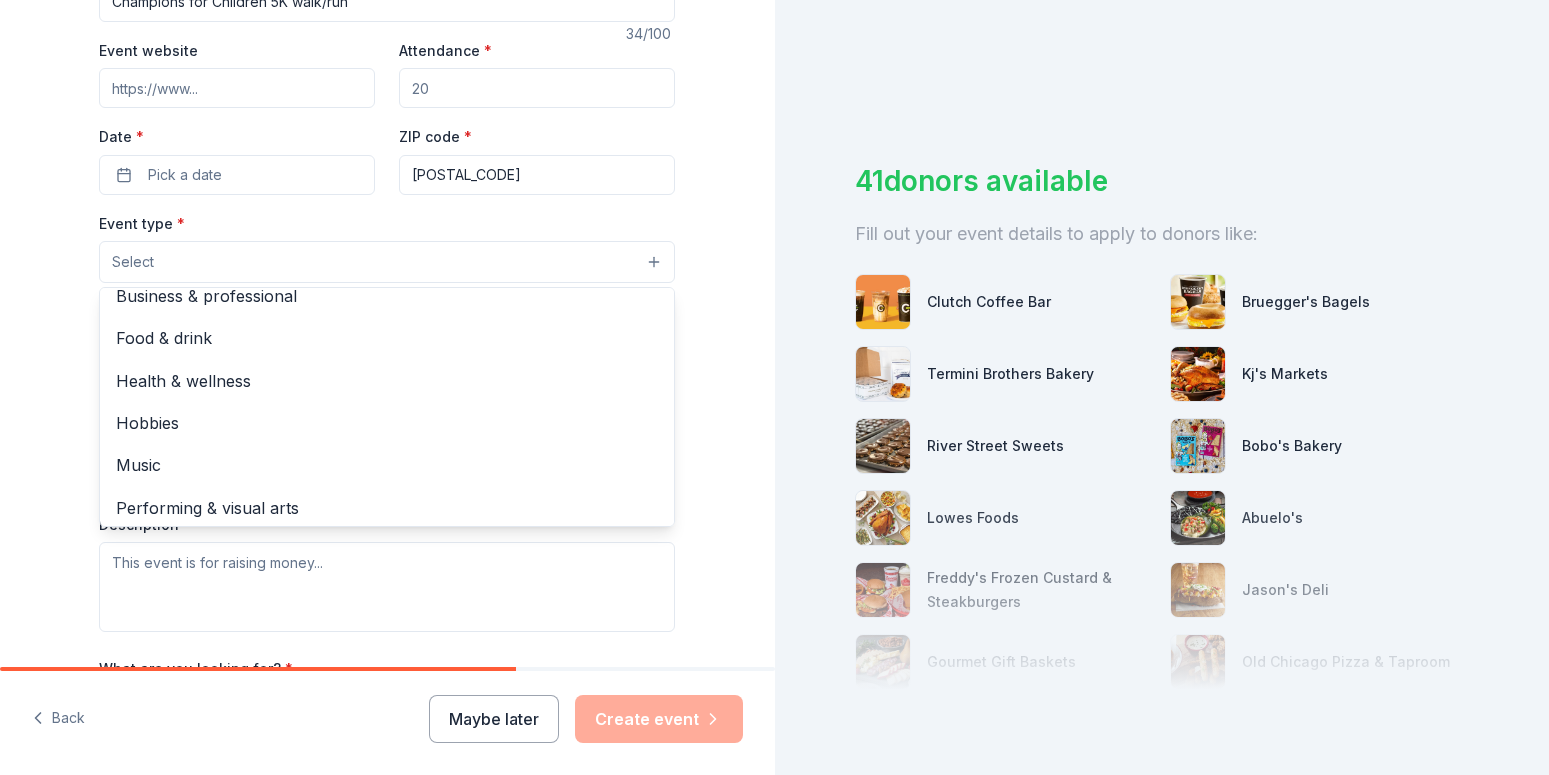 scroll, scrollTop: 67, scrollLeft: 0, axis: vertical 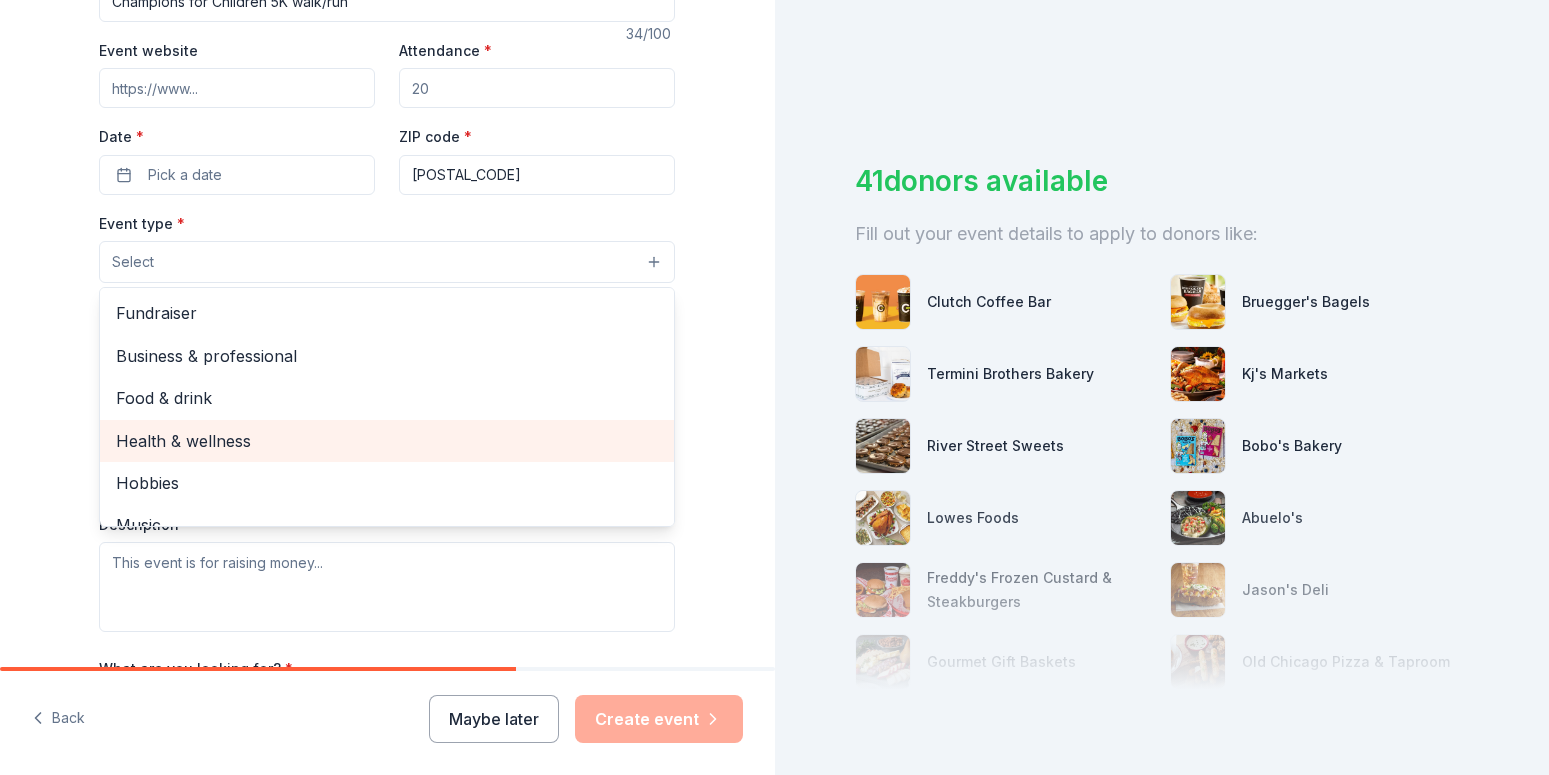 click on "Health & wellness" at bounding box center (387, 441) 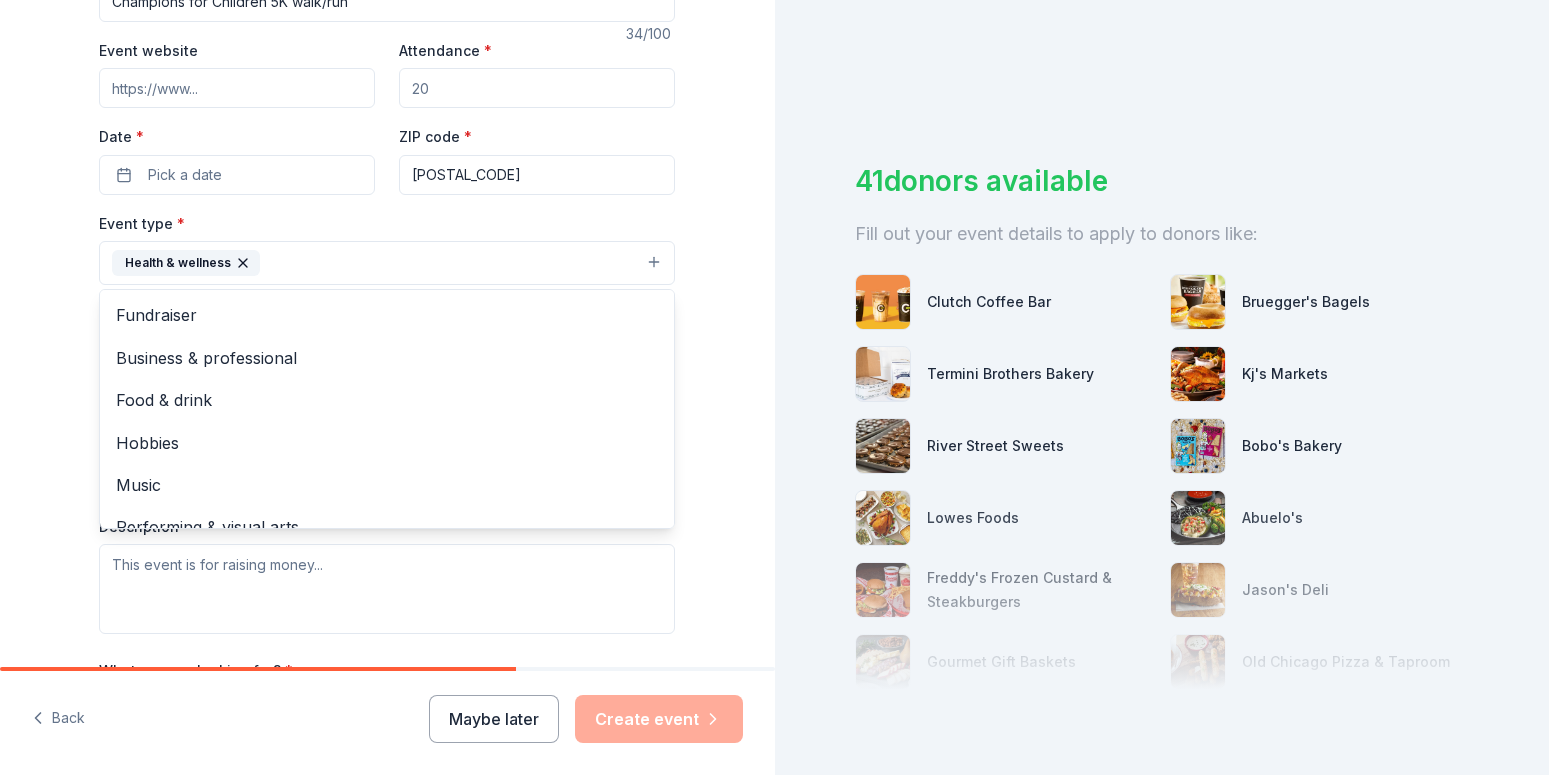 click on "Tell us about your event. We'll find in-kind donations you can apply for. Event name * Champions for Children 5K walk/run 34 /100 Event website Attendance * Date * Pick a date ZIP code * [POSTAL_CODE] Event type * Health & wellness Fundraiser Business & professional Food & drink Hobbies Music Performing & visual arts Demographic Select We use this information to help brands find events with their target demographic to sponsor their products. Mailing address Apt/unit Description What are you looking for? * Auction & raffle Meals Snacks Desserts Alcohol Beverages Send me reminders Email me reminders of donor application deadlines Recurring event" at bounding box center (387, 306) 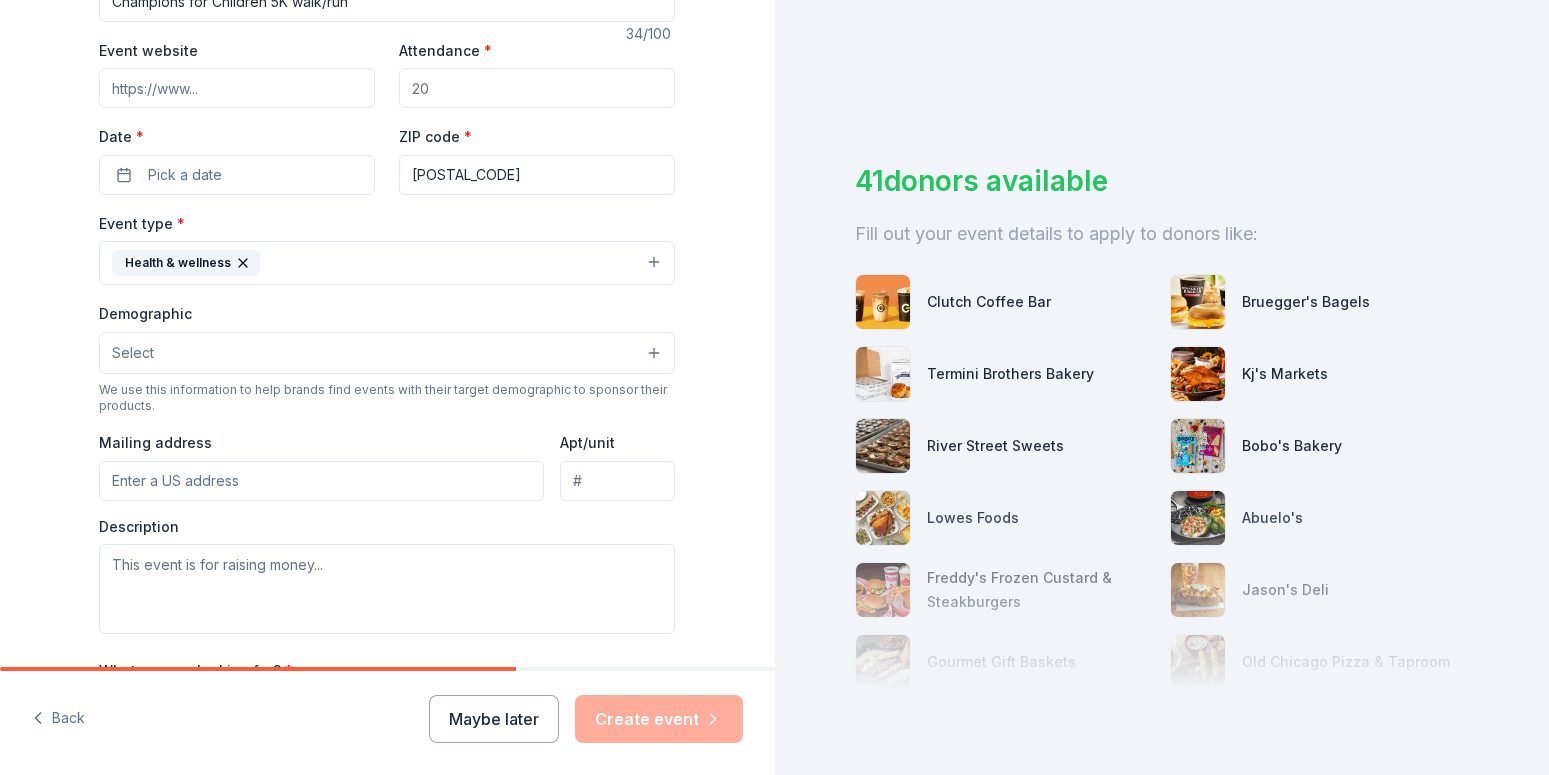 click on "Select" at bounding box center (387, 353) 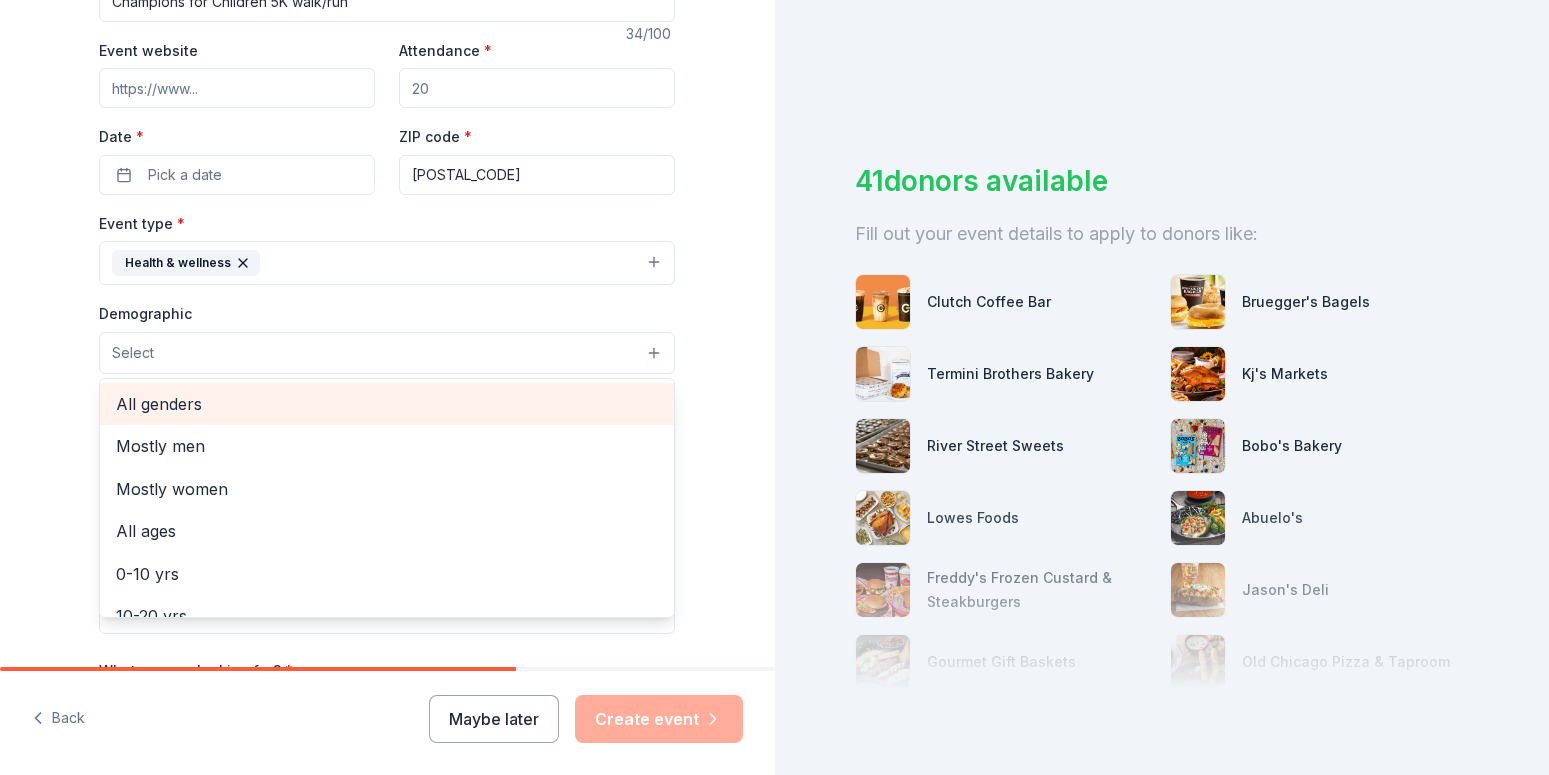 click on "All genders" at bounding box center [387, 404] 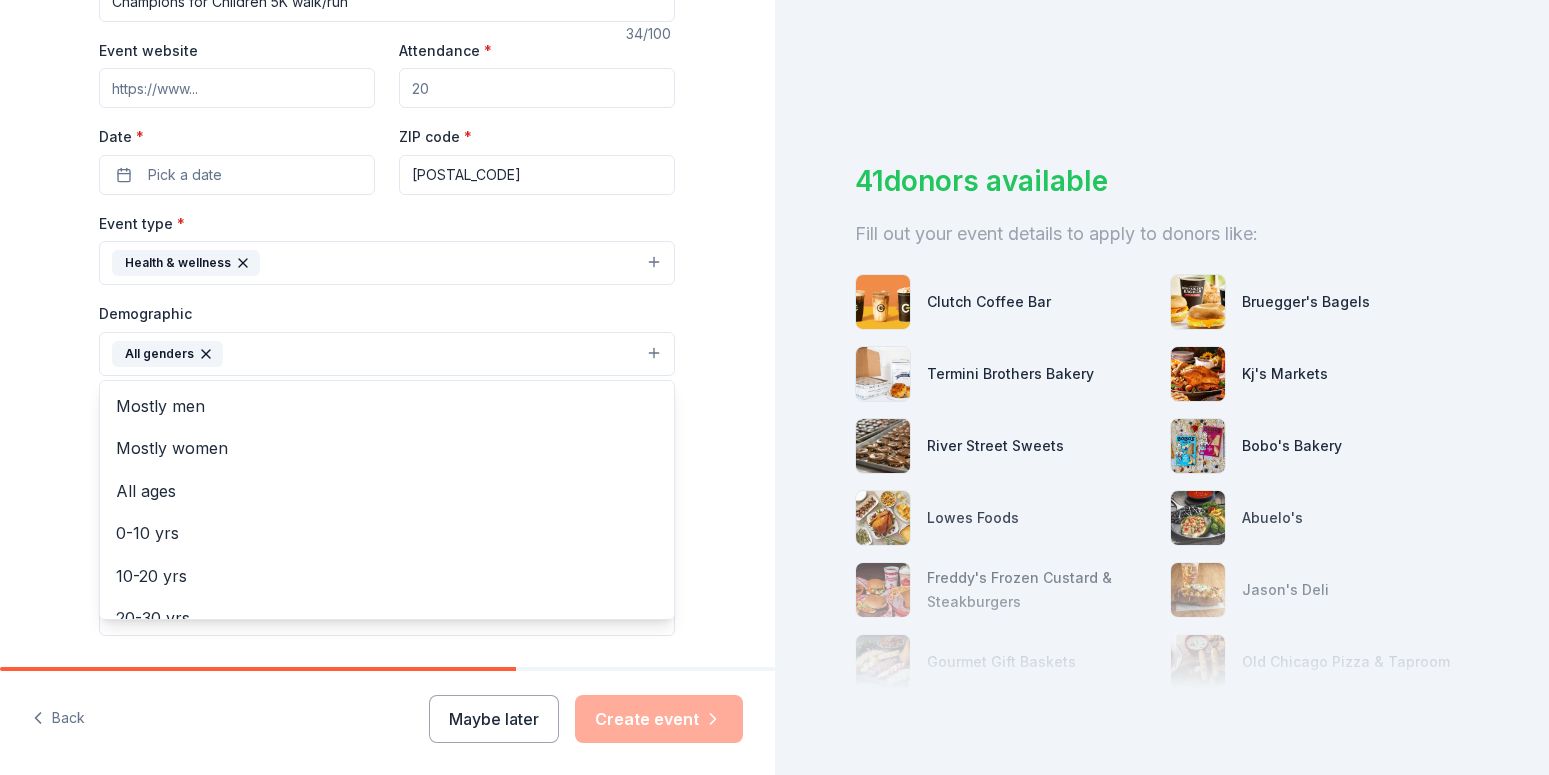 click on "Tell us about your event. We'll find in-kind donations you can apply for. Event name * Champions for Children 5K walk/run 34 /100 Event website Attendance * Date * Pick a date ZIP code * [POSTAL_CODE] Event type * Health & wellness Demographic All genders Mostly men Mostly women All ages 0-10 yrs 10-20 yrs 20-30 yrs 30-40 yrs 40-50 yrs 50-60 yrs 60-70 yrs 70-80 yrs 80+ yrs We use this information to help brands find events with their target demographic to sponsor their products. Mailing address Apt/unit Description What are you looking for? * Auction & raffle Meals Snacks Desserts Alcohol Beverages Send me reminders Email me reminders of donor application deadlines Recurring event" at bounding box center (387, 307) 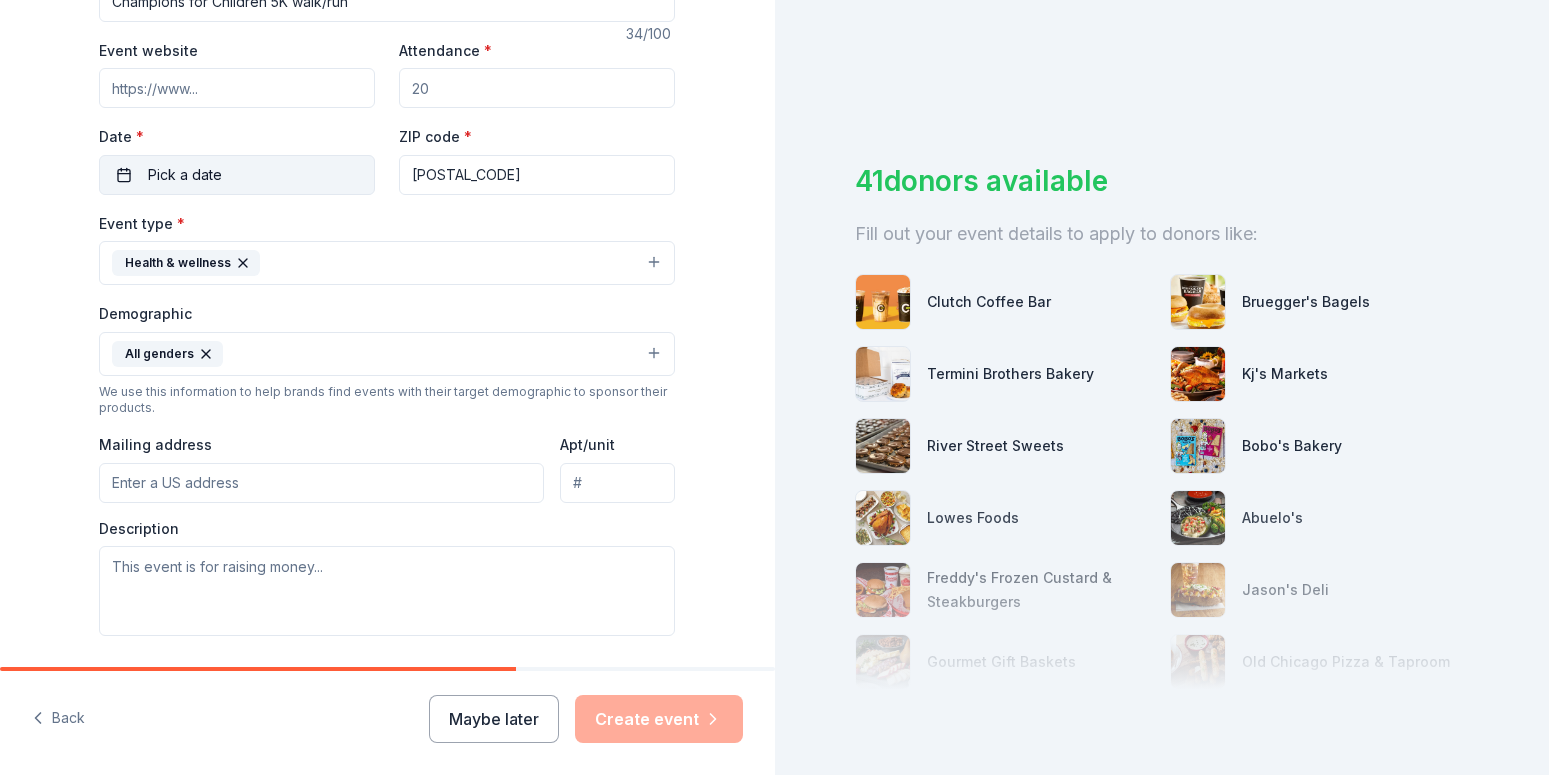 click on "Pick a date" at bounding box center (185, 175) 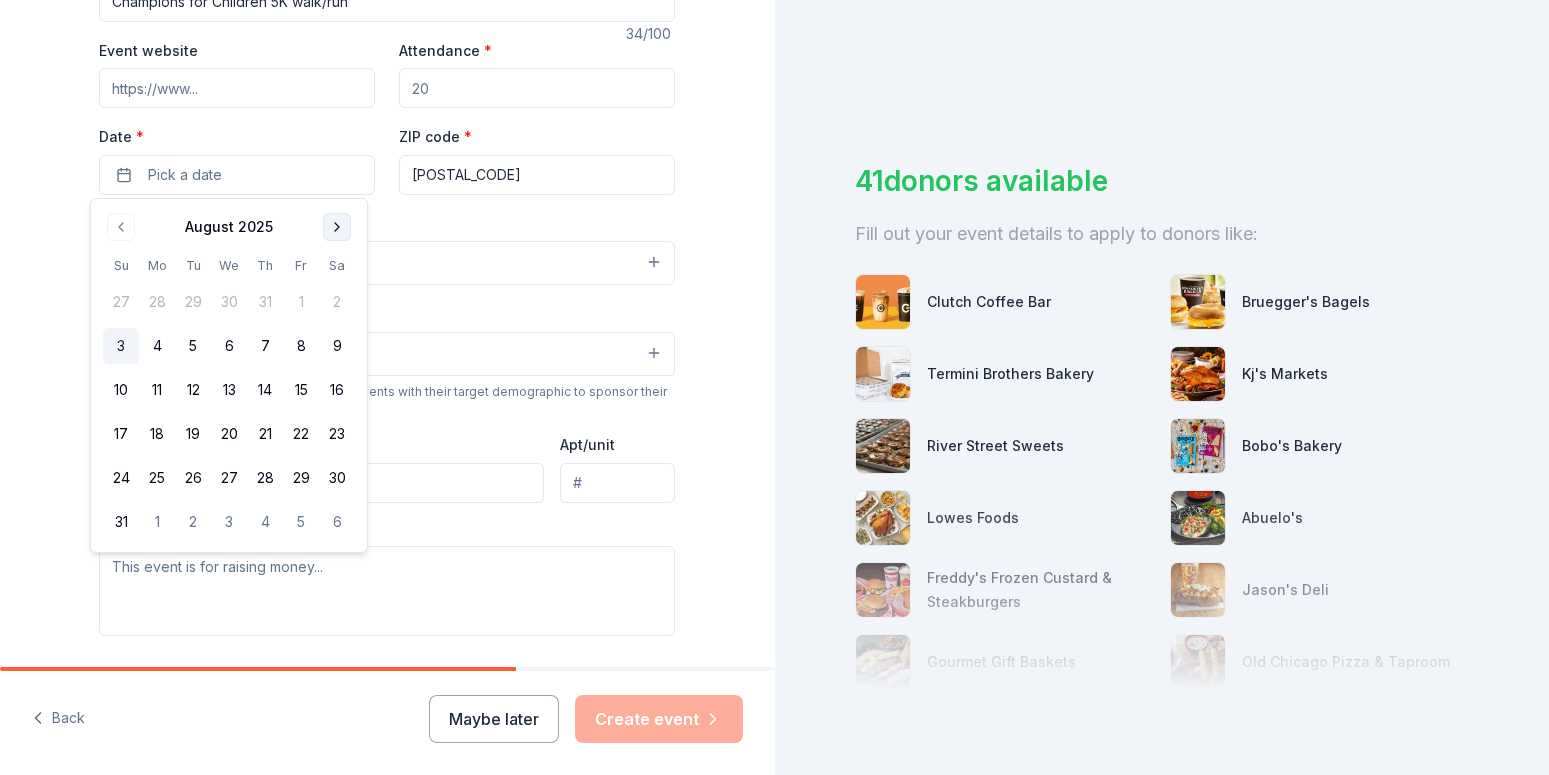 click at bounding box center (337, 227) 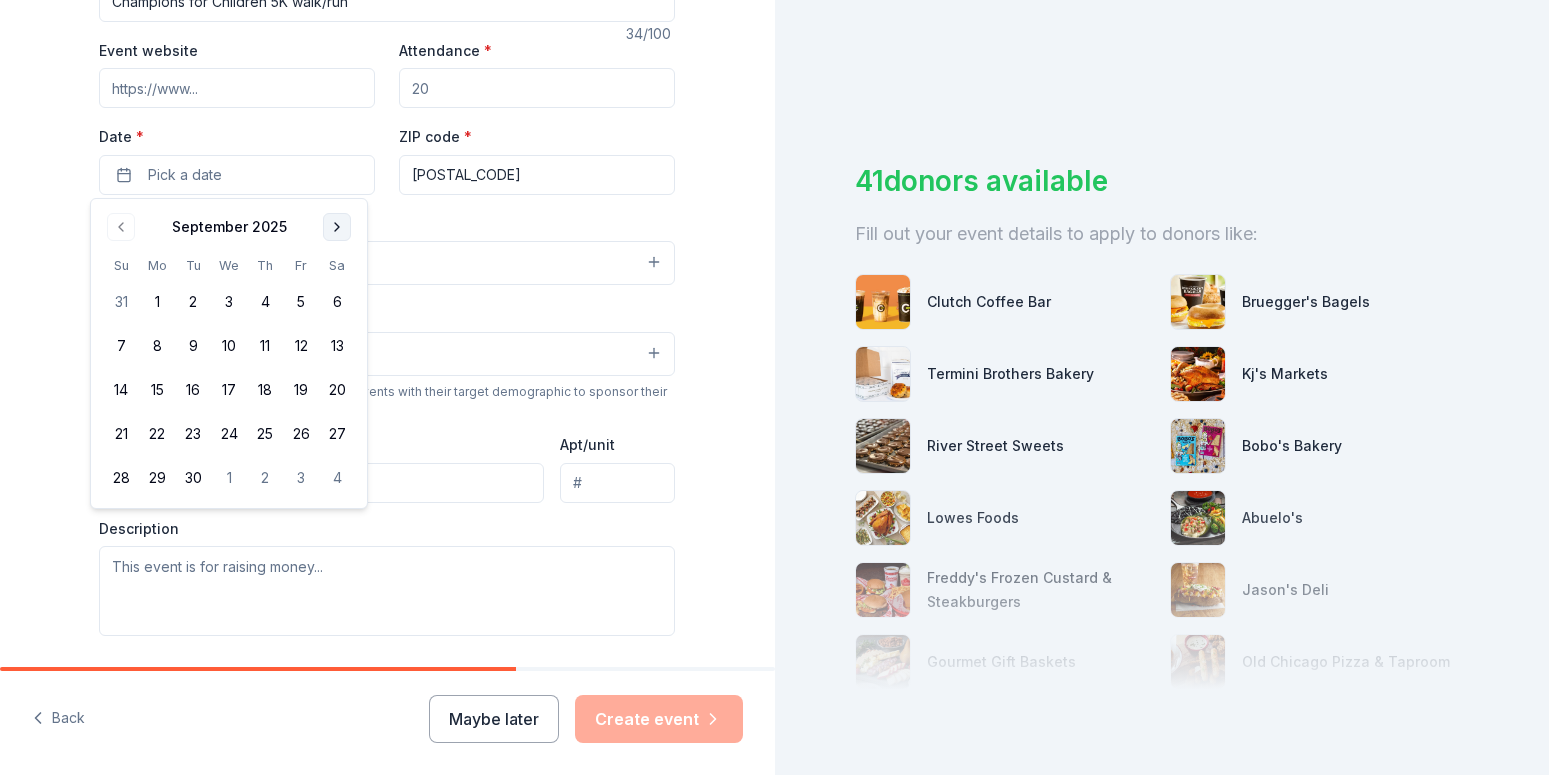 click at bounding box center (337, 227) 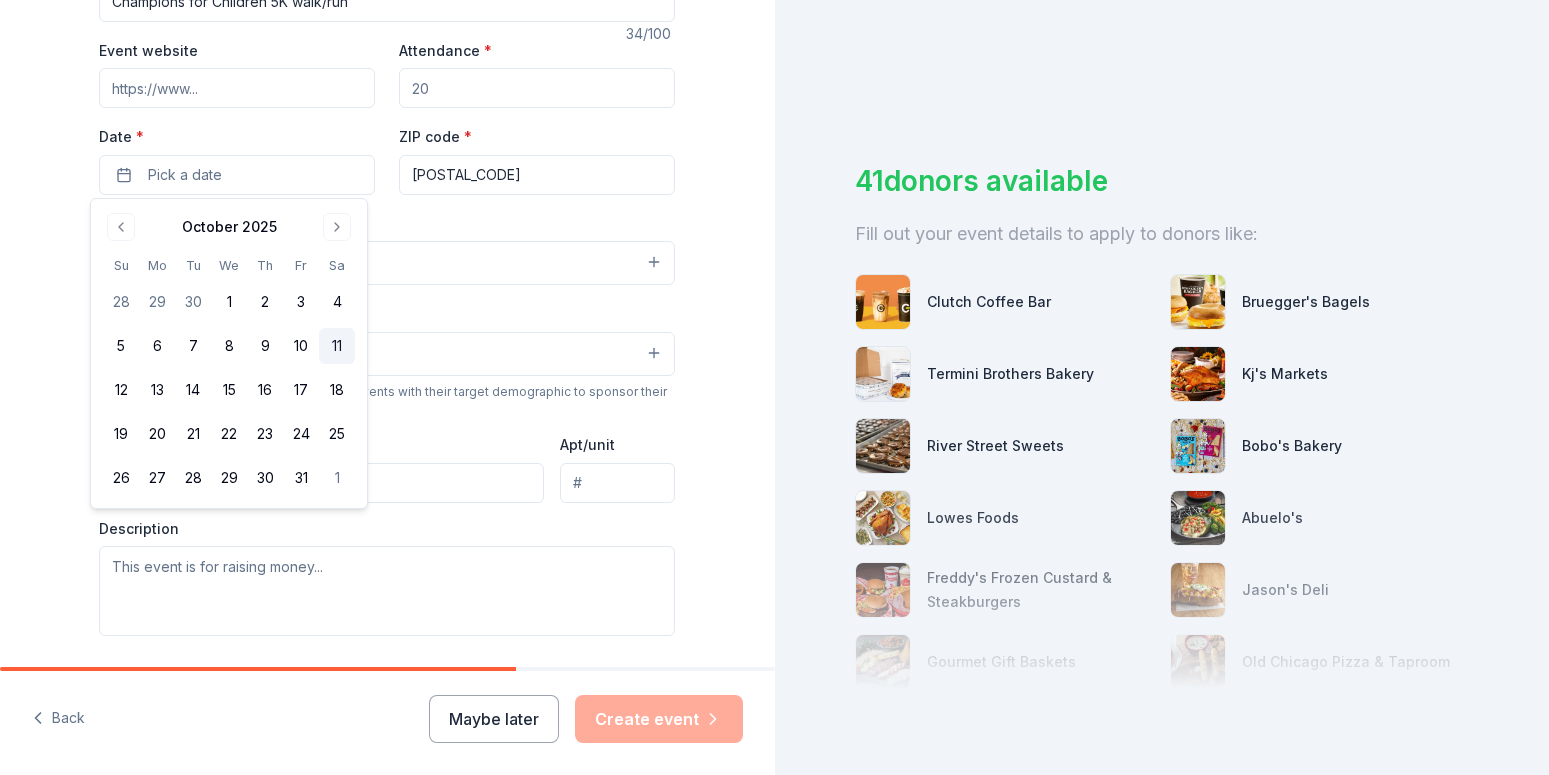 click on "11" at bounding box center [337, 346] 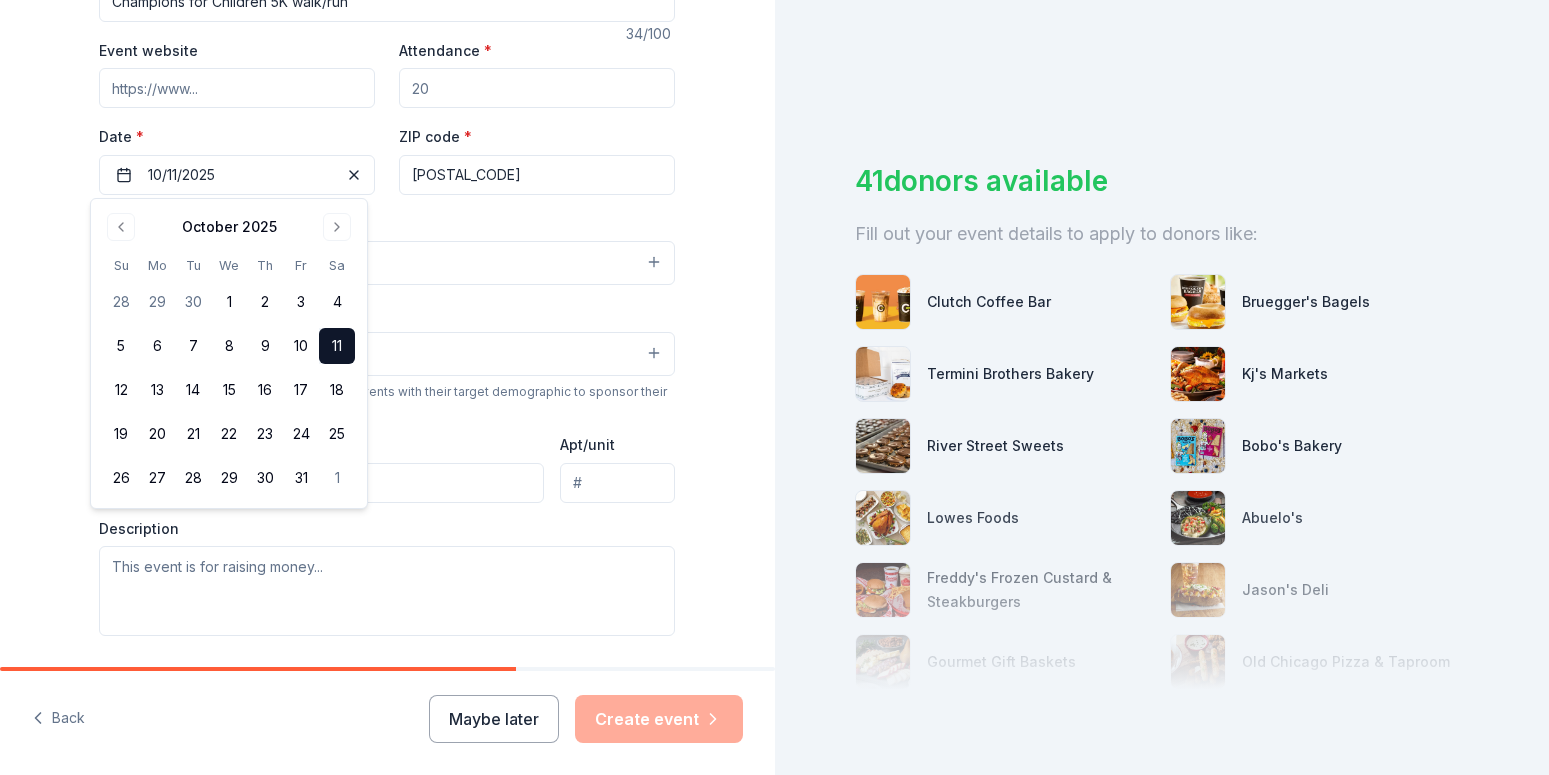 click on "Tell us about your event. We'll find in-kind donations you can apply for. Event name * Champions for Children 5K walk/run 34 /100 Event website Attendance * Date * 10/11/2025 ZIP code * [POSTAL_CODE] Event type * Health & wellness Demographic All genders We use this information to help brands find events with their target demographic to sponsor their products. Mailing address Apt/unit Description What are you looking for? * Auction & raffle Meals Snacks Desserts Alcohol Beverages Send me reminders Email me reminders of donor application deadlines Recurring event" at bounding box center (387, 307) 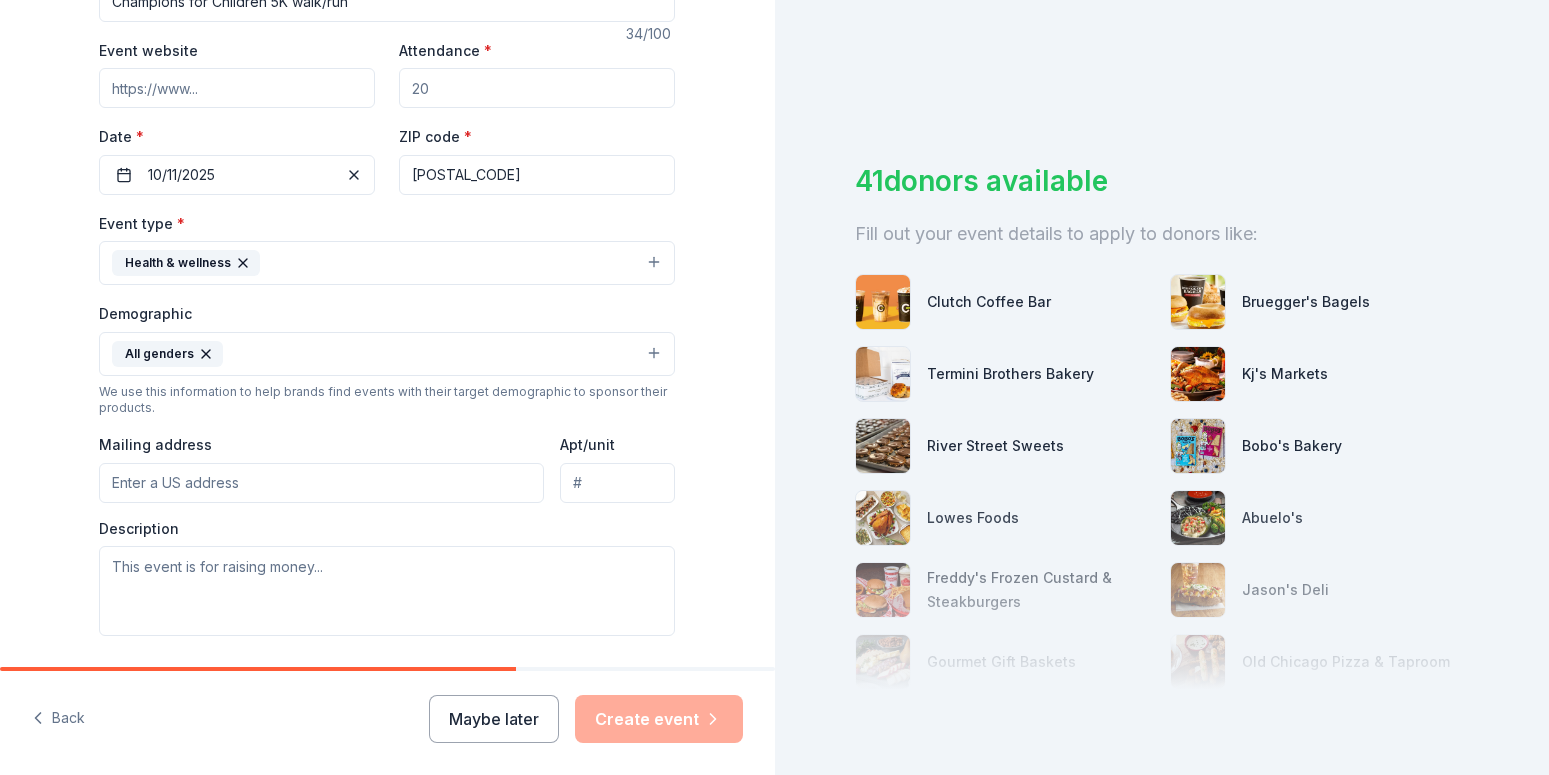 click on "Mailing address" at bounding box center [321, 483] 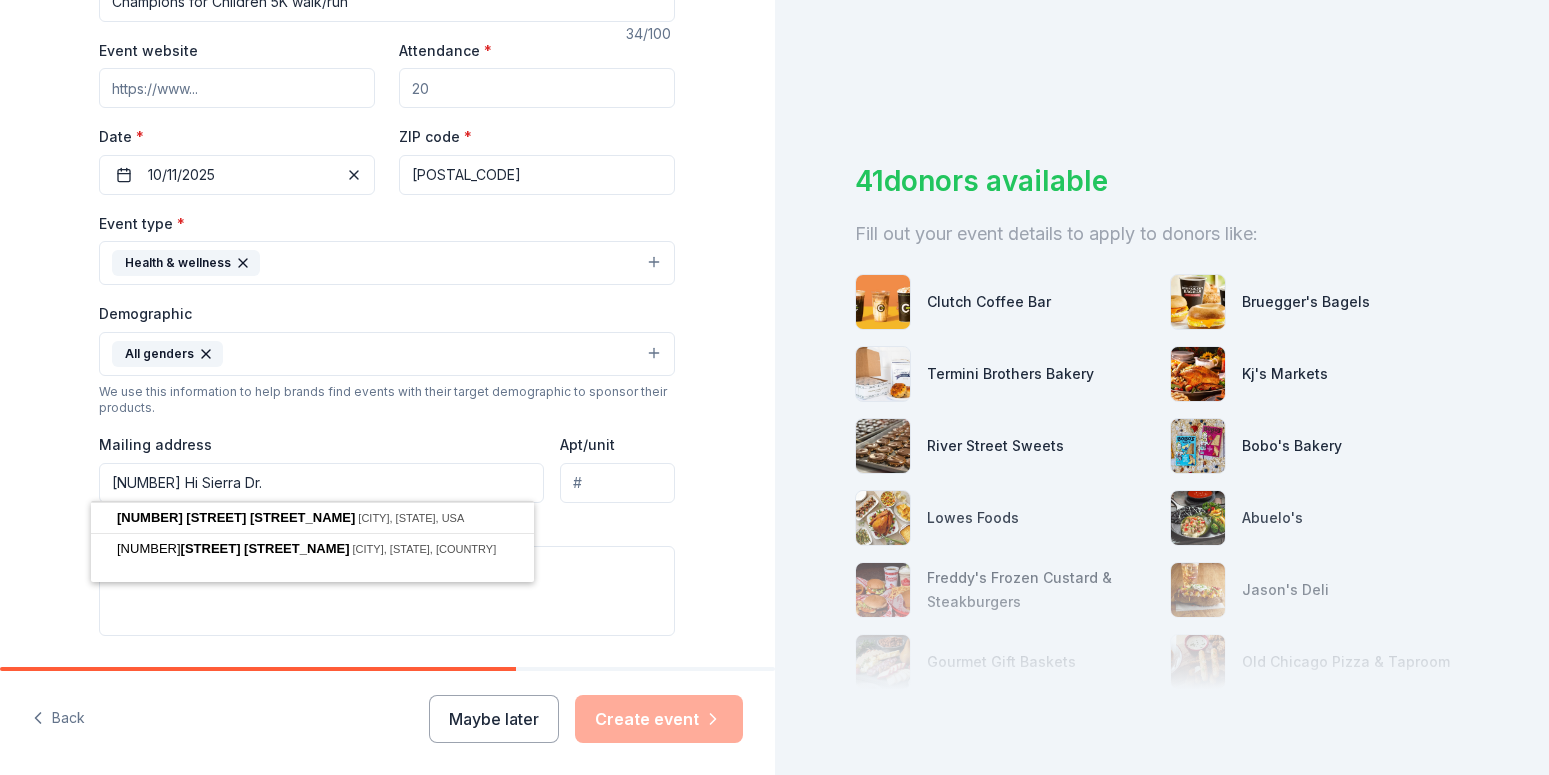 type on "[NUMBER] Hi Sierra Dr." 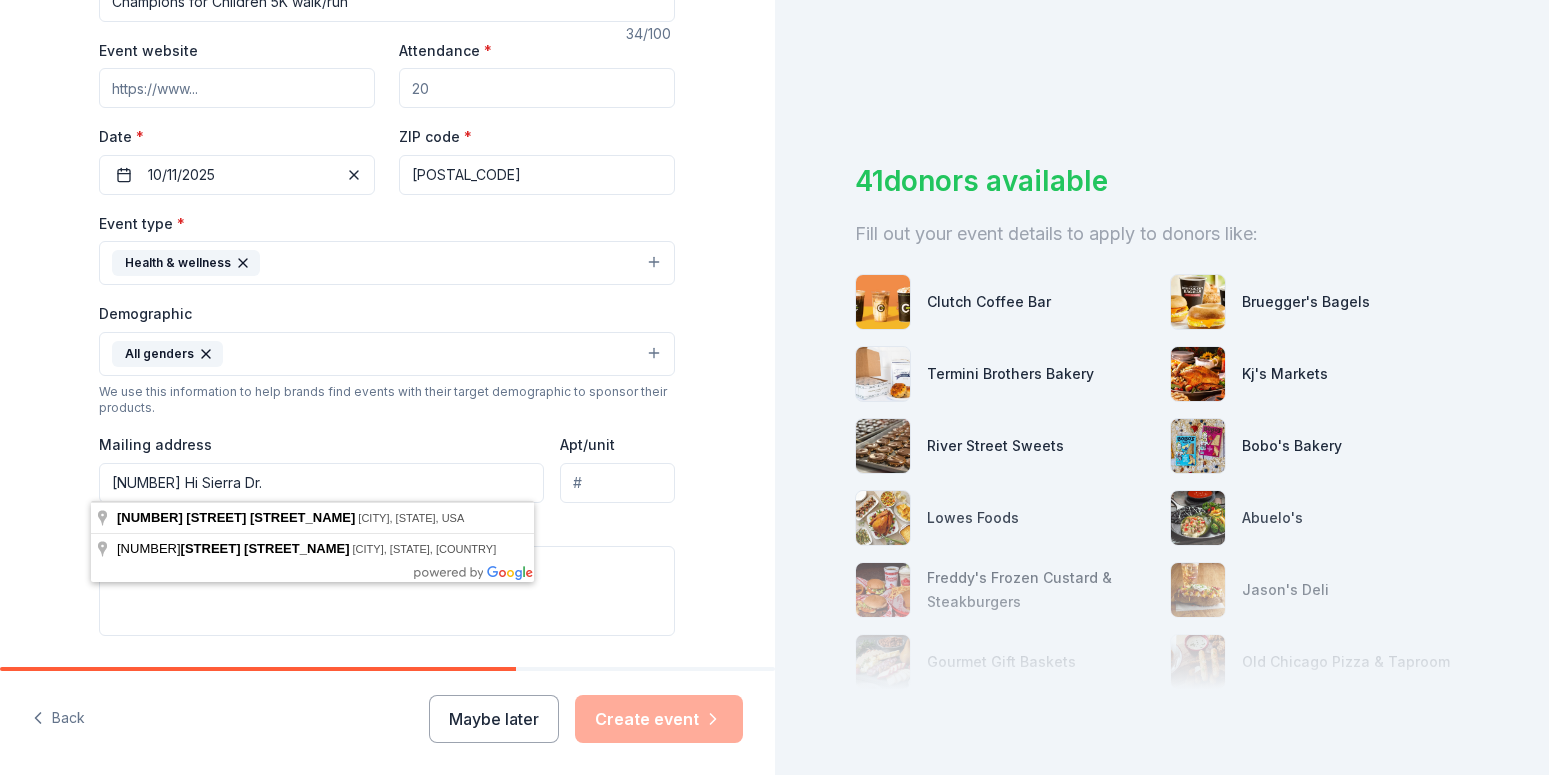 click on "Tell us about your event. We'll find in-kind donations you can apply for. Event name * Champions for Children 5K walk/run 34 /100 Event website Attendance * Date * 10/11/2025 ZIP code * [POSTAL_CODE] Event type * Health & wellness Demographic All genders We use this information to help brands find events with their target demographic to sponsor their products. Mailing address [NUMBER] Hi Sierra Dr. Apt/unit Description What are you looking for? * Auction & raffle Meals Snacks Desserts Alcohol Beverages Send me reminders Email me reminders of donor application deadlines Recurring event" at bounding box center [387, 307] 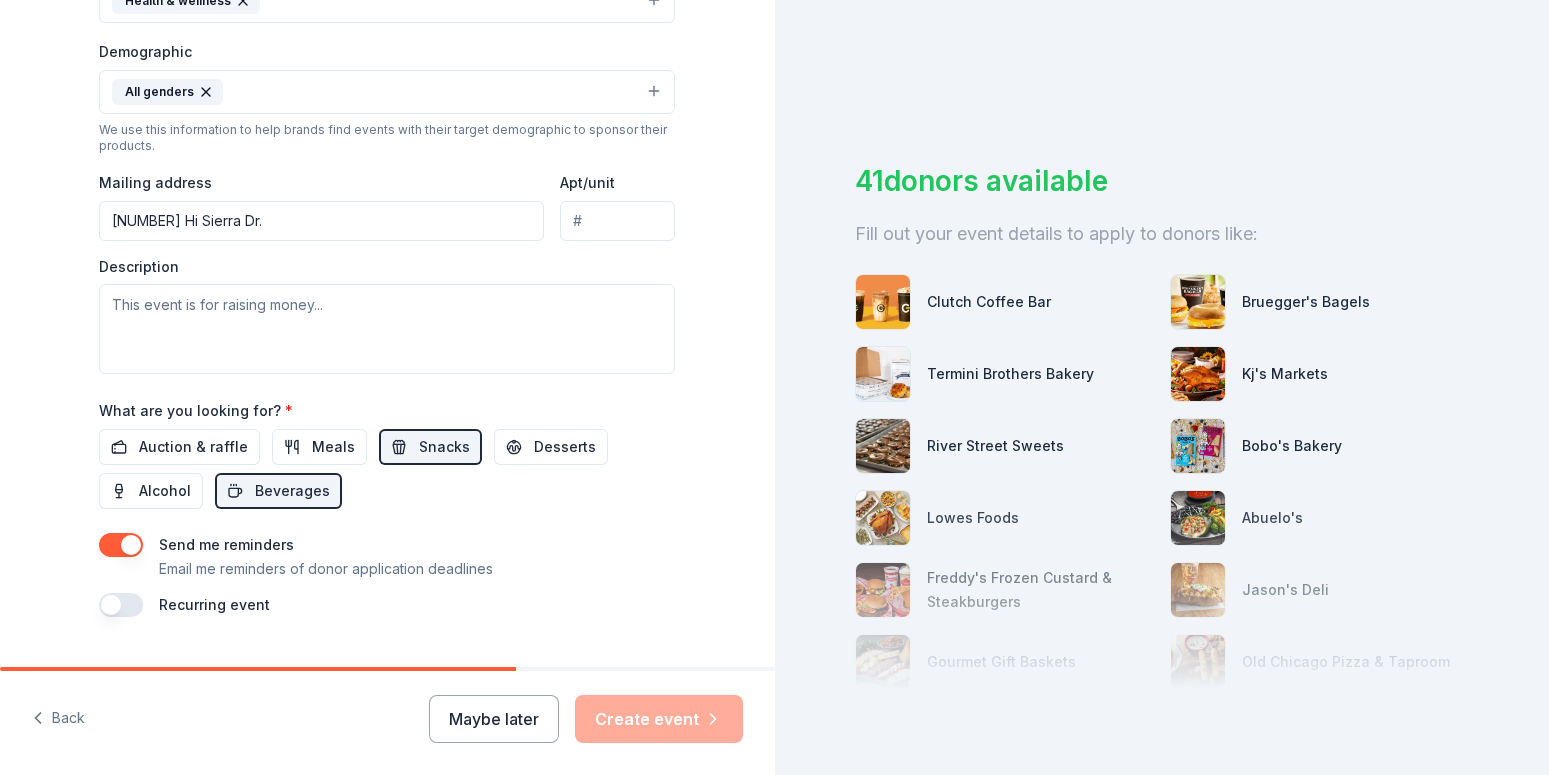 scroll, scrollTop: 666, scrollLeft: 0, axis: vertical 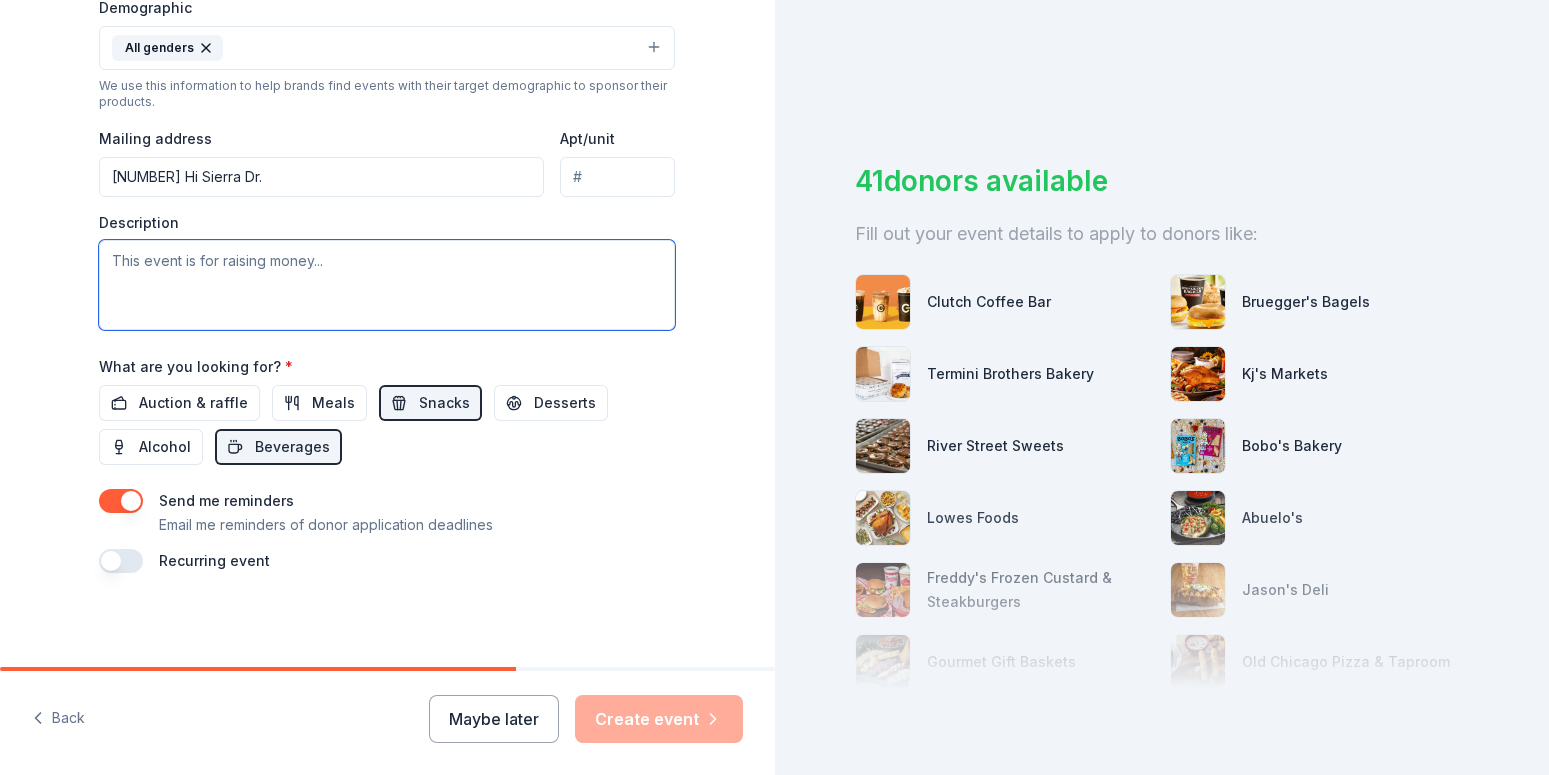 click at bounding box center [387, 285] 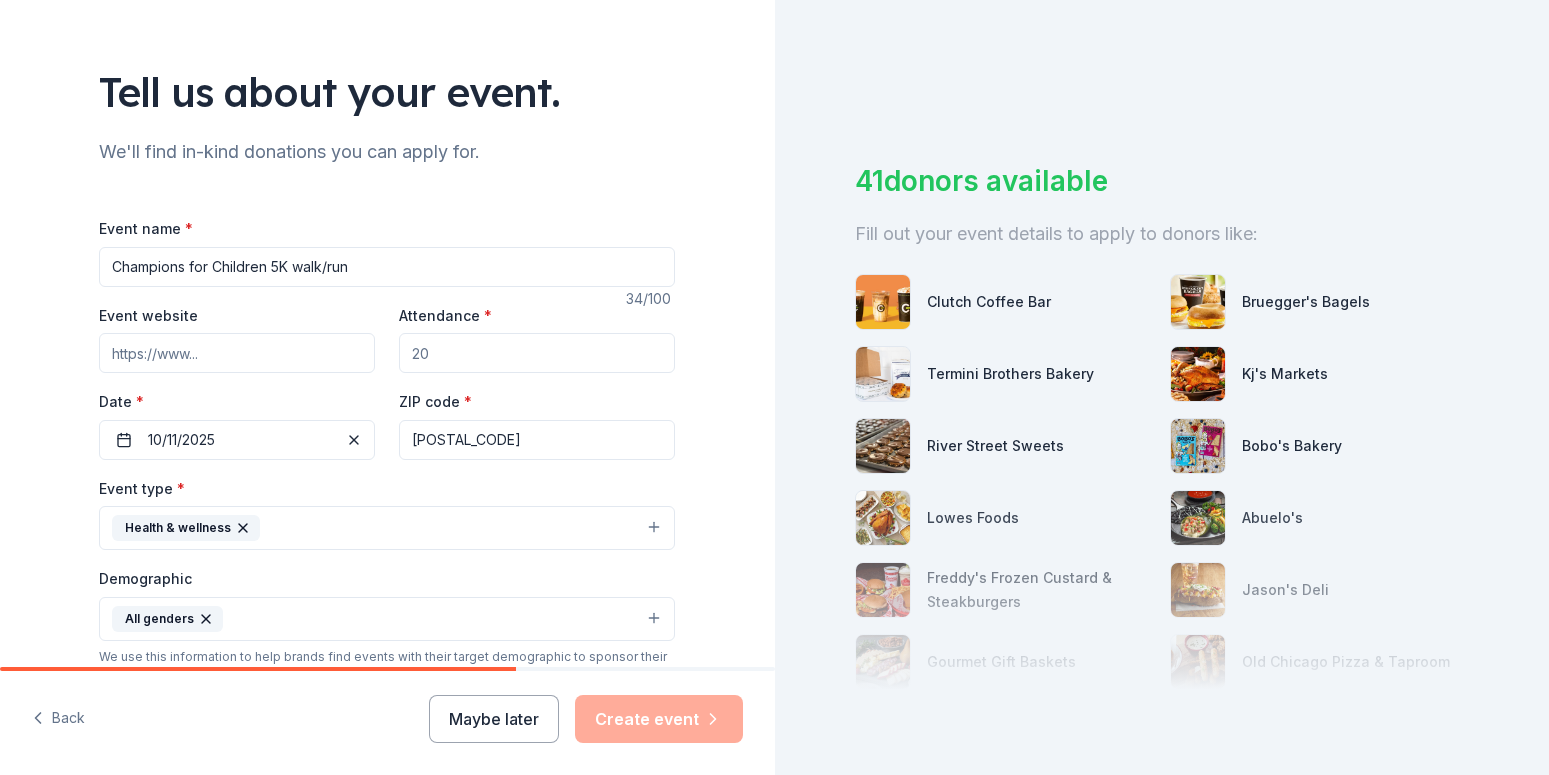 scroll, scrollTop: 101, scrollLeft: 0, axis: vertical 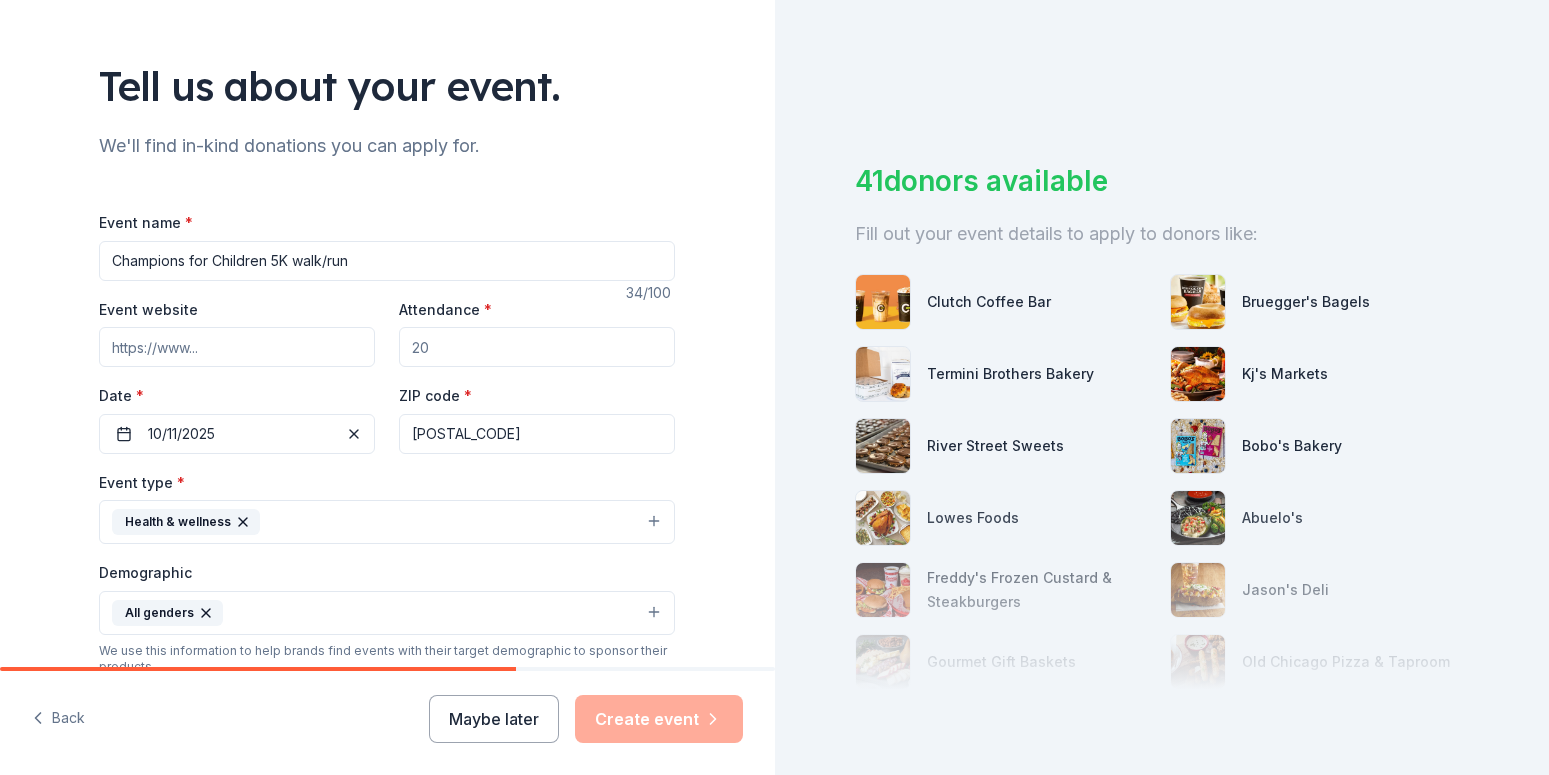 type on "This event is for raising money for the Children's Cancer Ward, health and wellness, community activity" 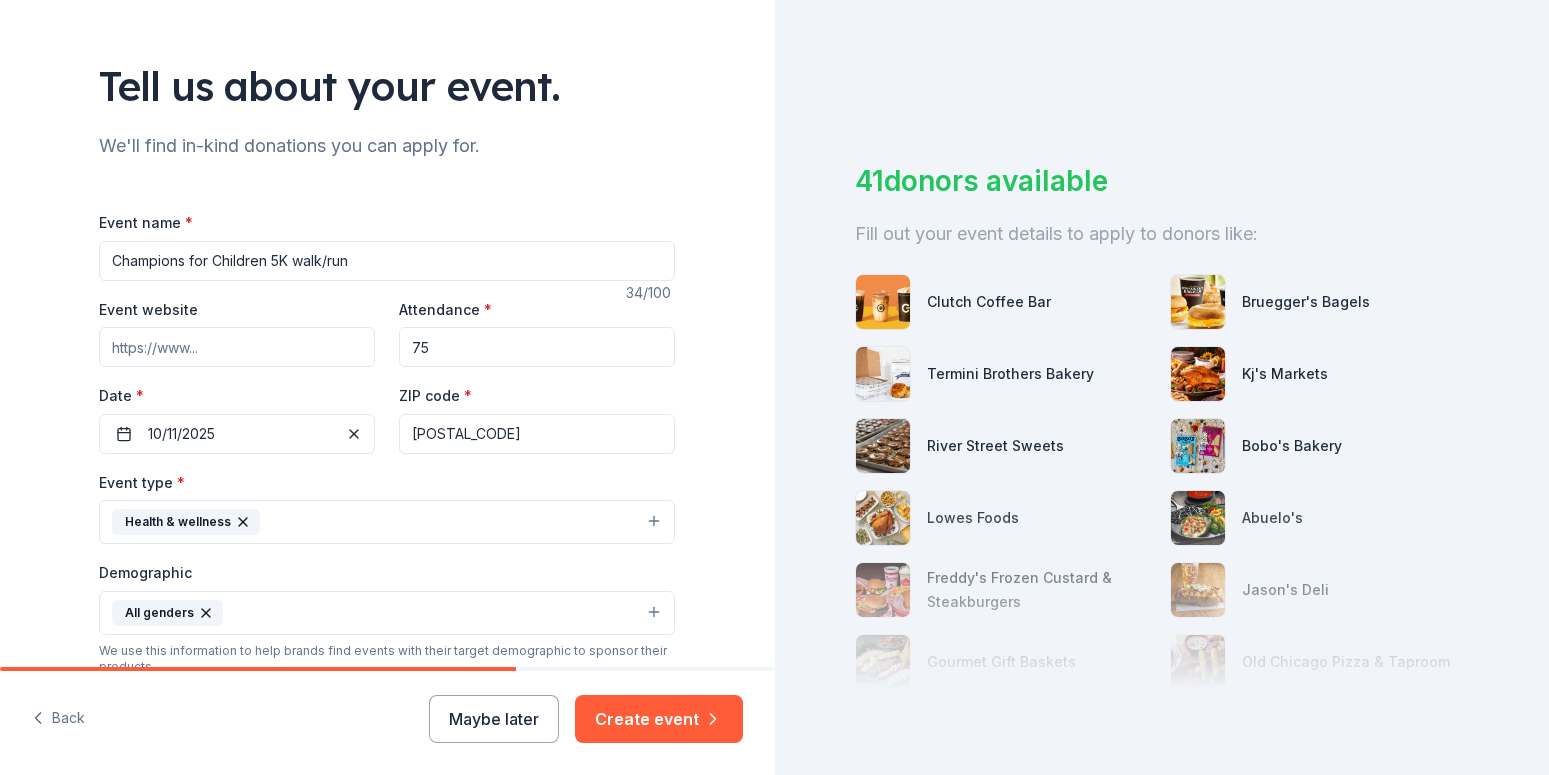type on "75" 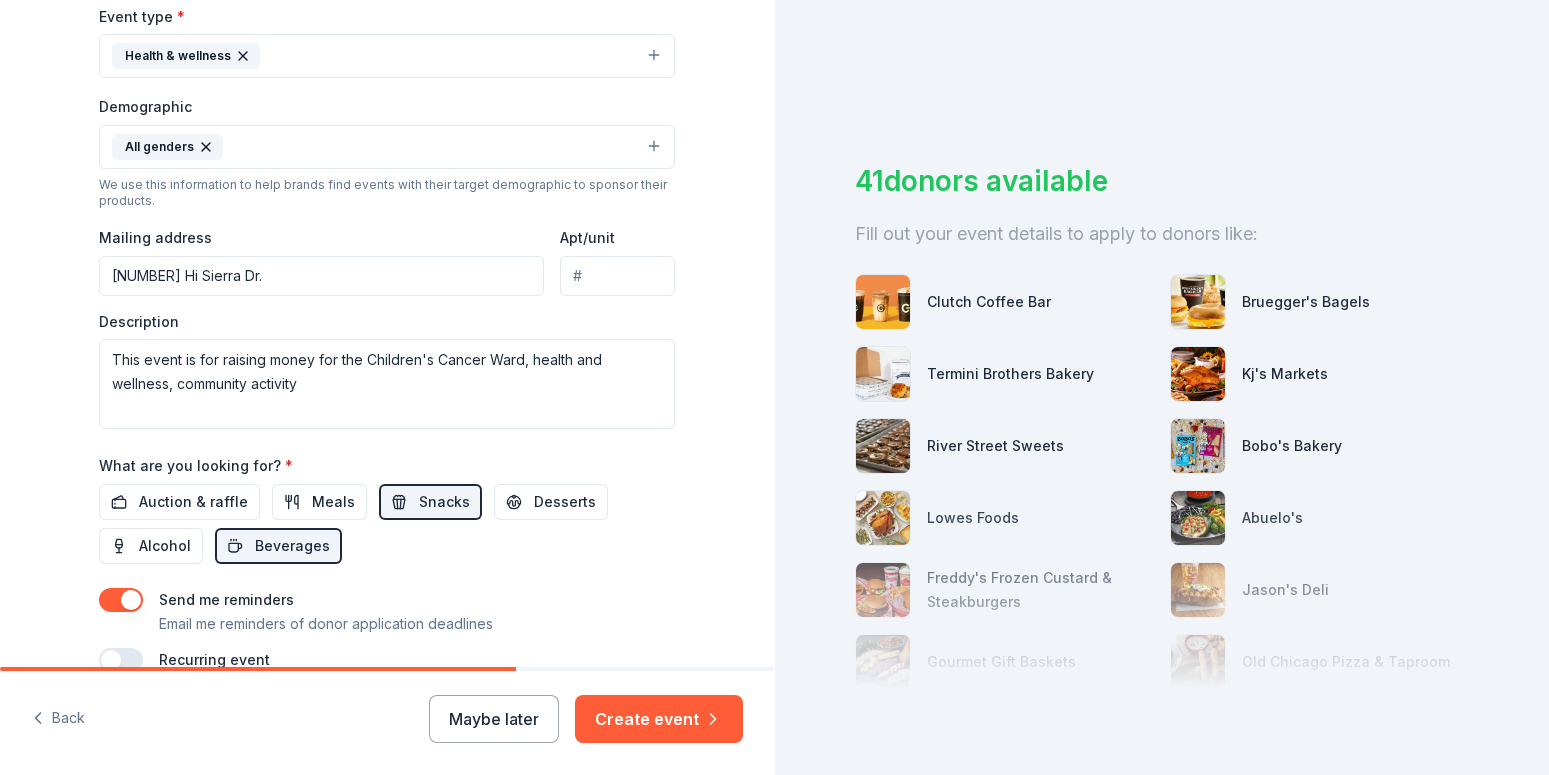 scroll, scrollTop: 666, scrollLeft: 0, axis: vertical 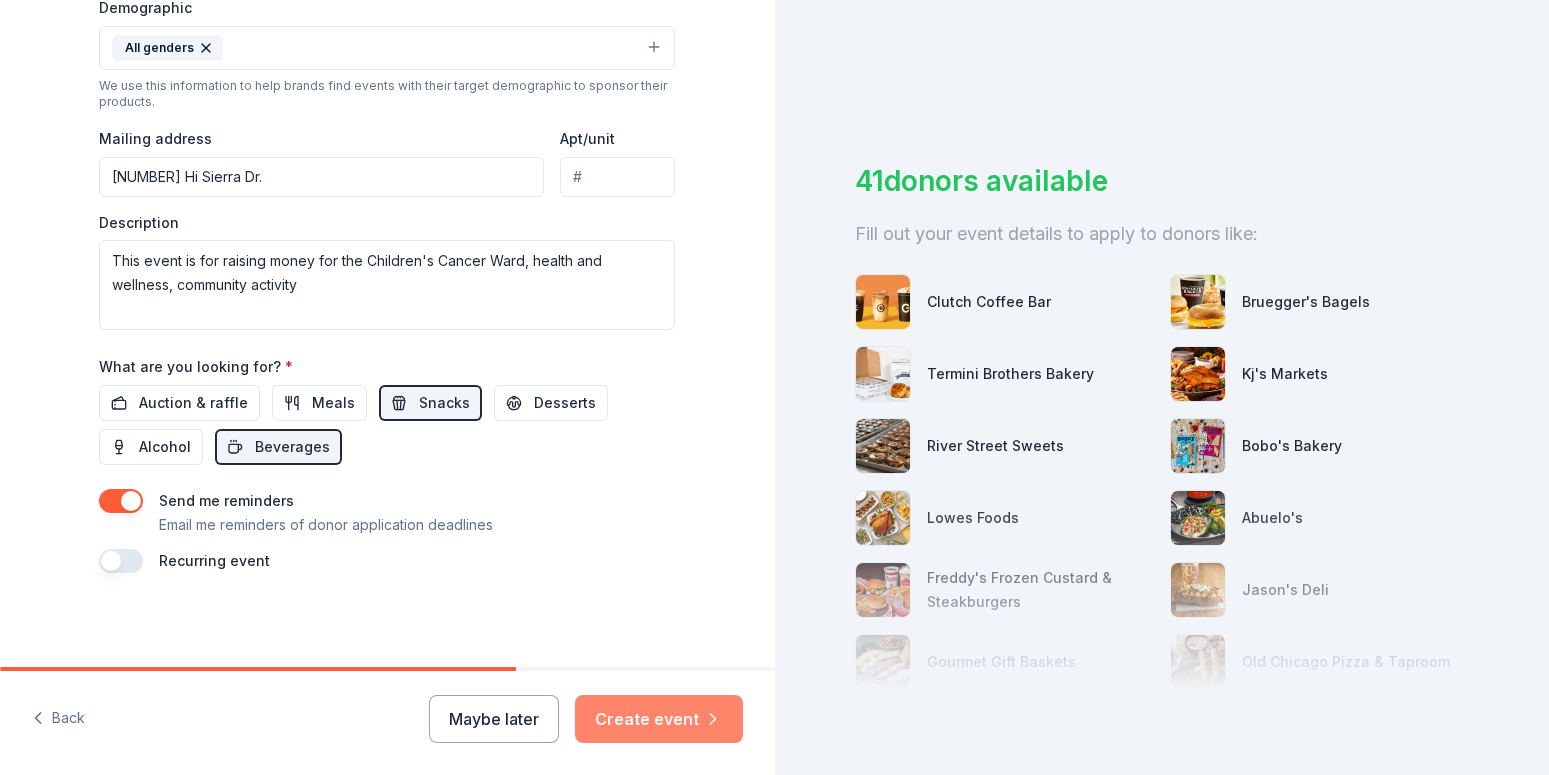 click on "Create event" at bounding box center (659, 719) 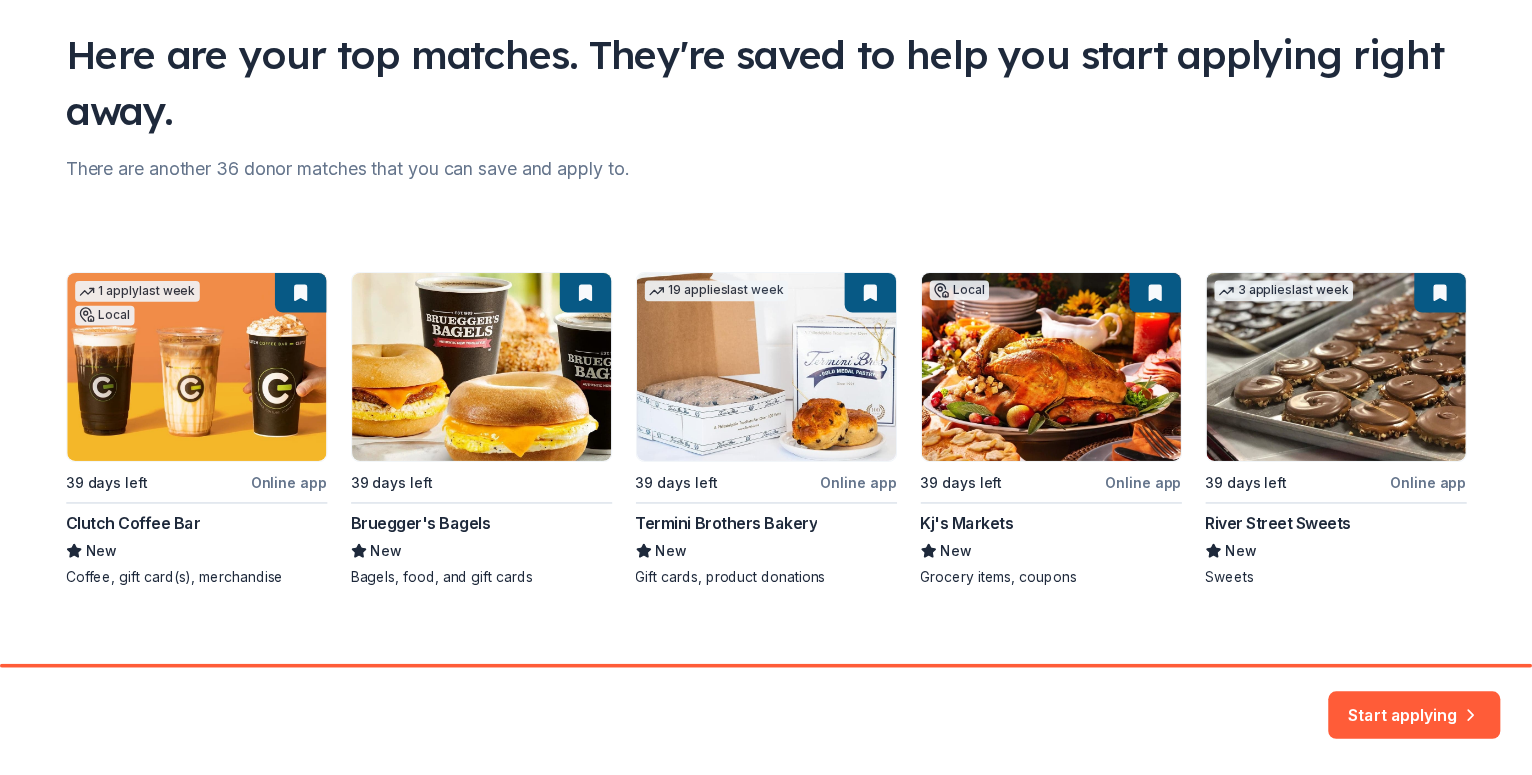 scroll, scrollTop: 154, scrollLeft: 0, axis: vertical 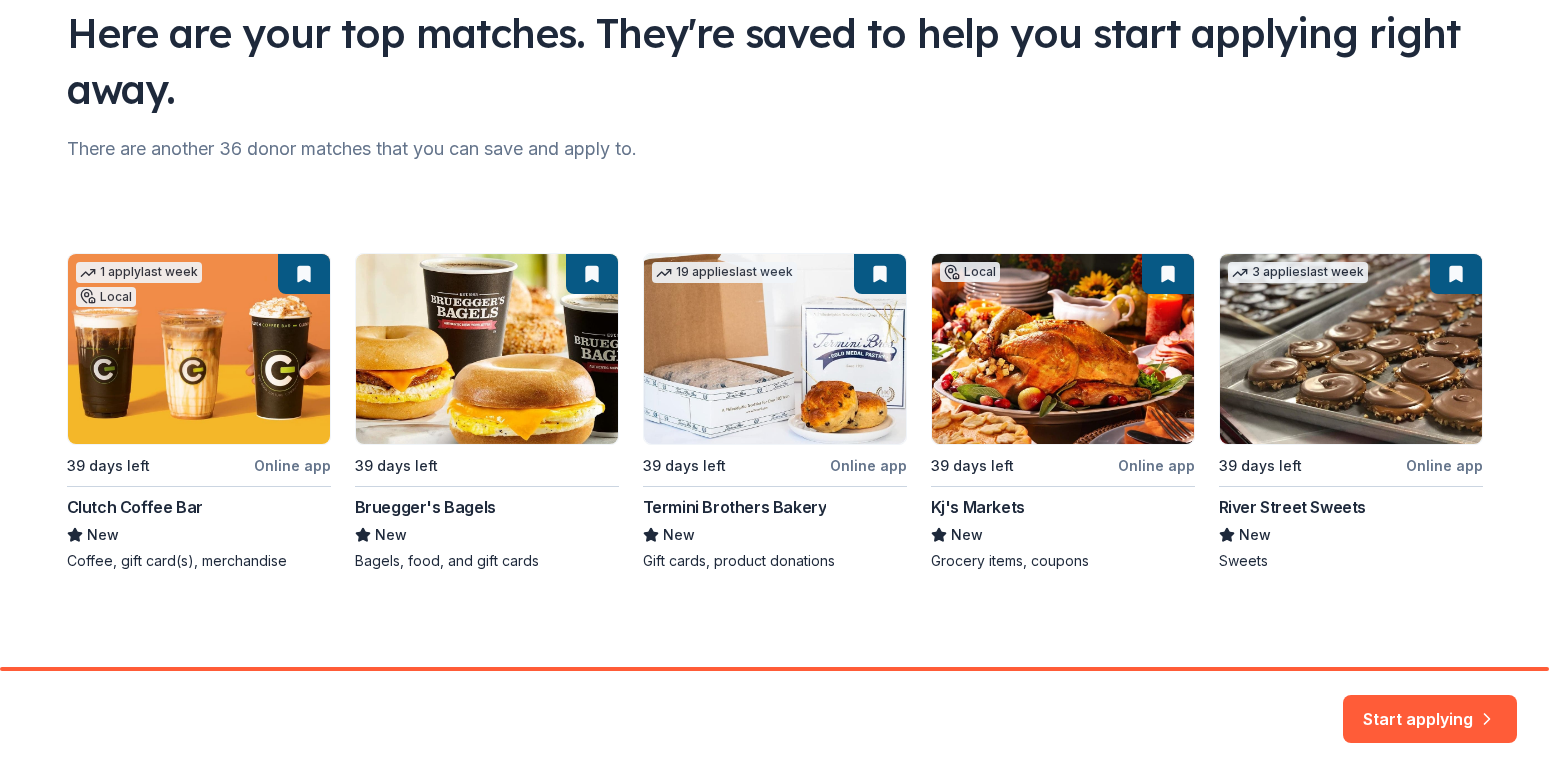 click on "1   apply  last week Local 39 days left Online app Clutch Coffee Bar New Coffee, gift card(s), merchandise 39 days left Bruegger's Bagels New Bagels, food, and gift cards 19   applies  last week 39 days left Online app Termini Brothers Bakery New Gift cards, product donations Local 39 days left Online app Kj's Markets New Grocery items, coupons 3   applies  last week 39 days left Online app River Street Sweets New Sweets" at bounding box center [775, 412] 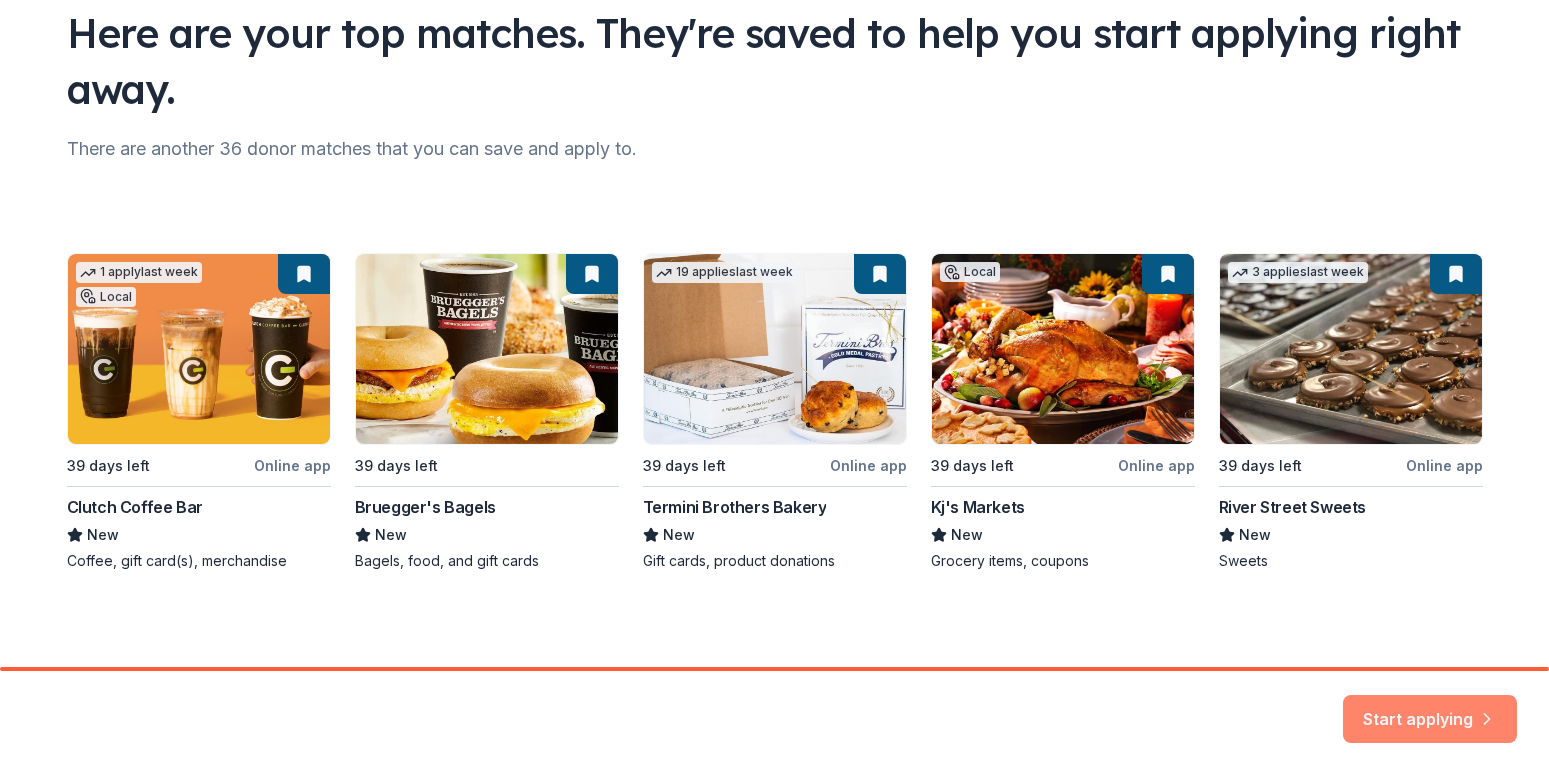 click on "Start applying" at bounding box center [1430, 715] 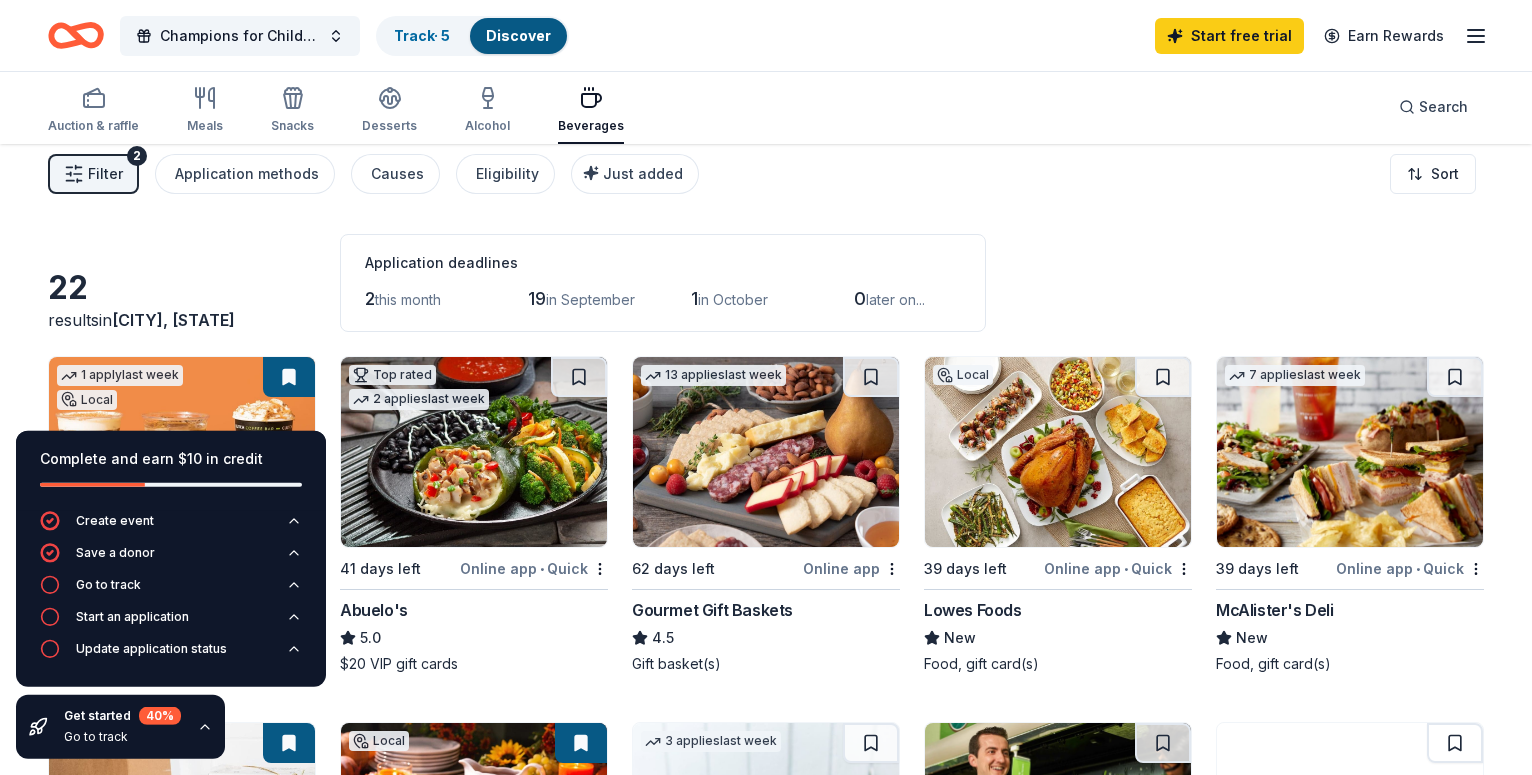 scroll, scrollTop: 0, scrollLeft: 0, axis: both 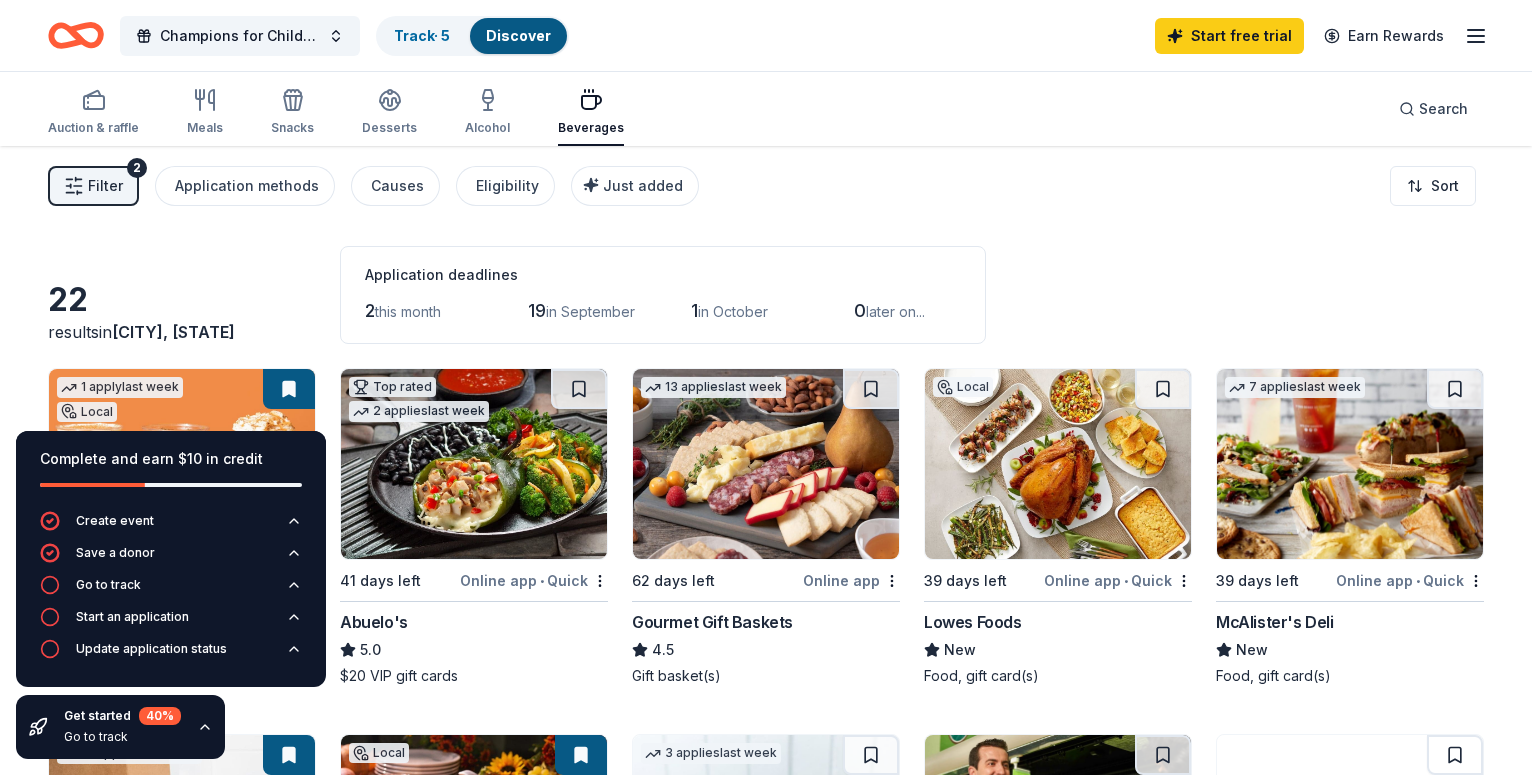 click 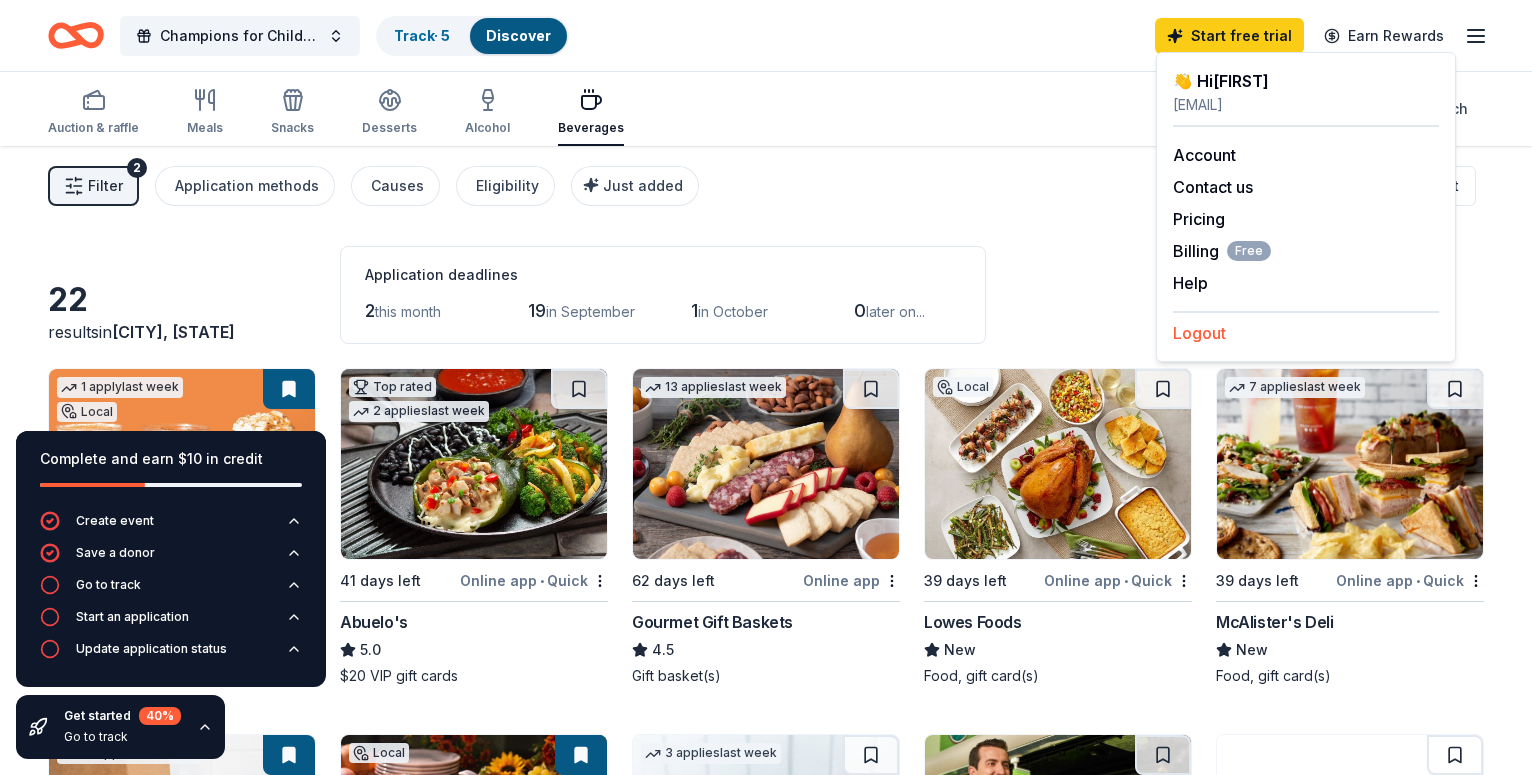click on "Logout" at bounding box center [1199, 333] 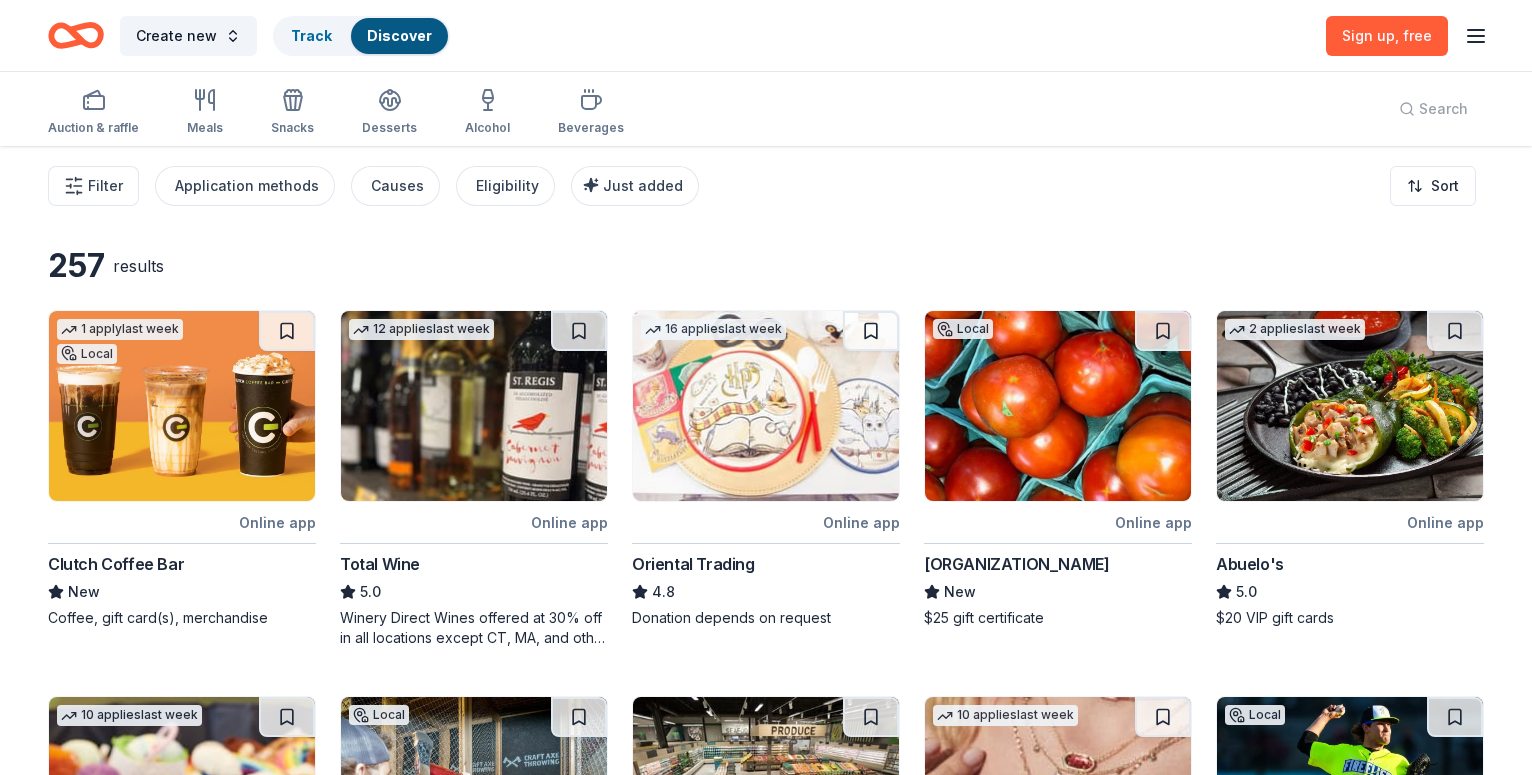 click 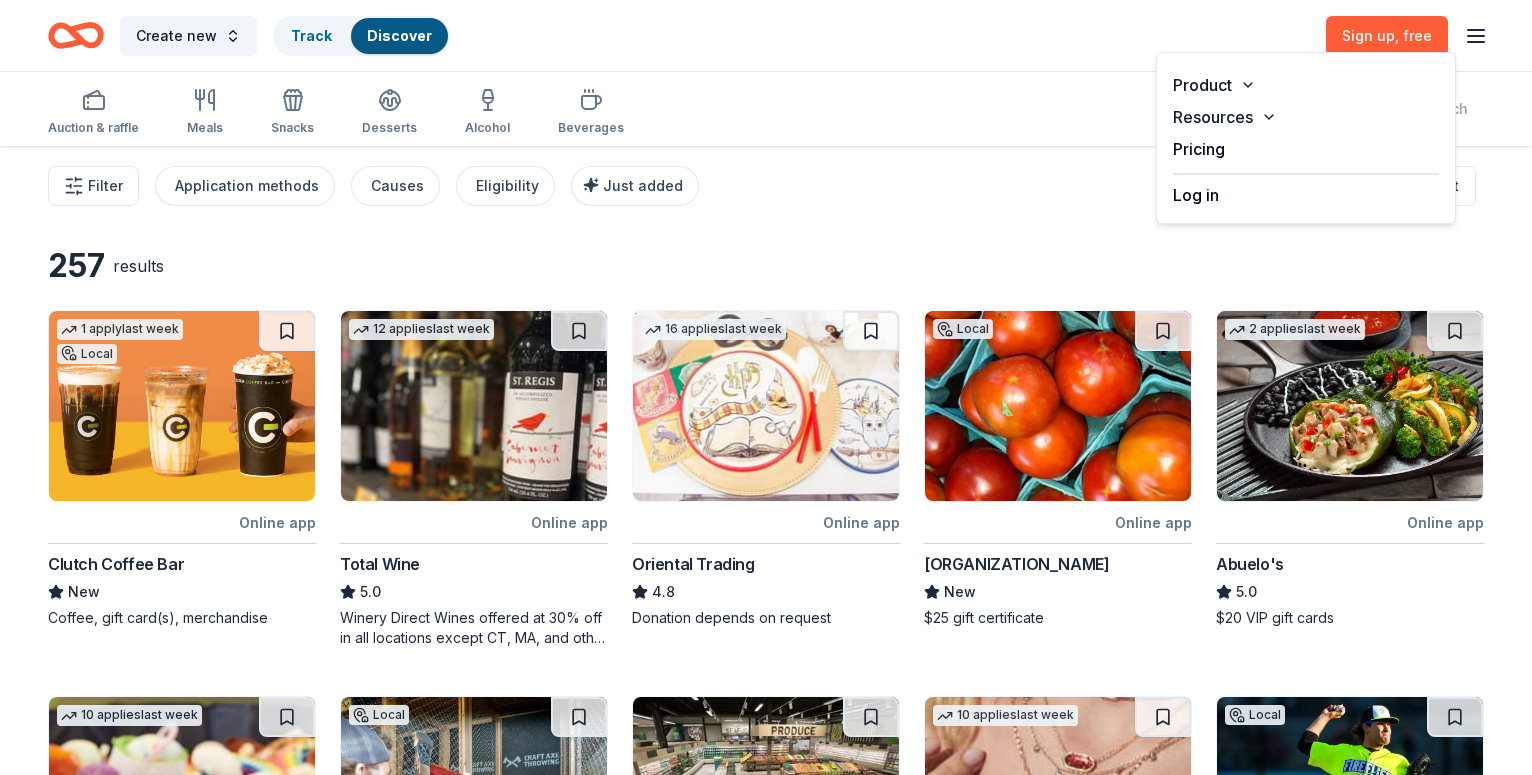 click 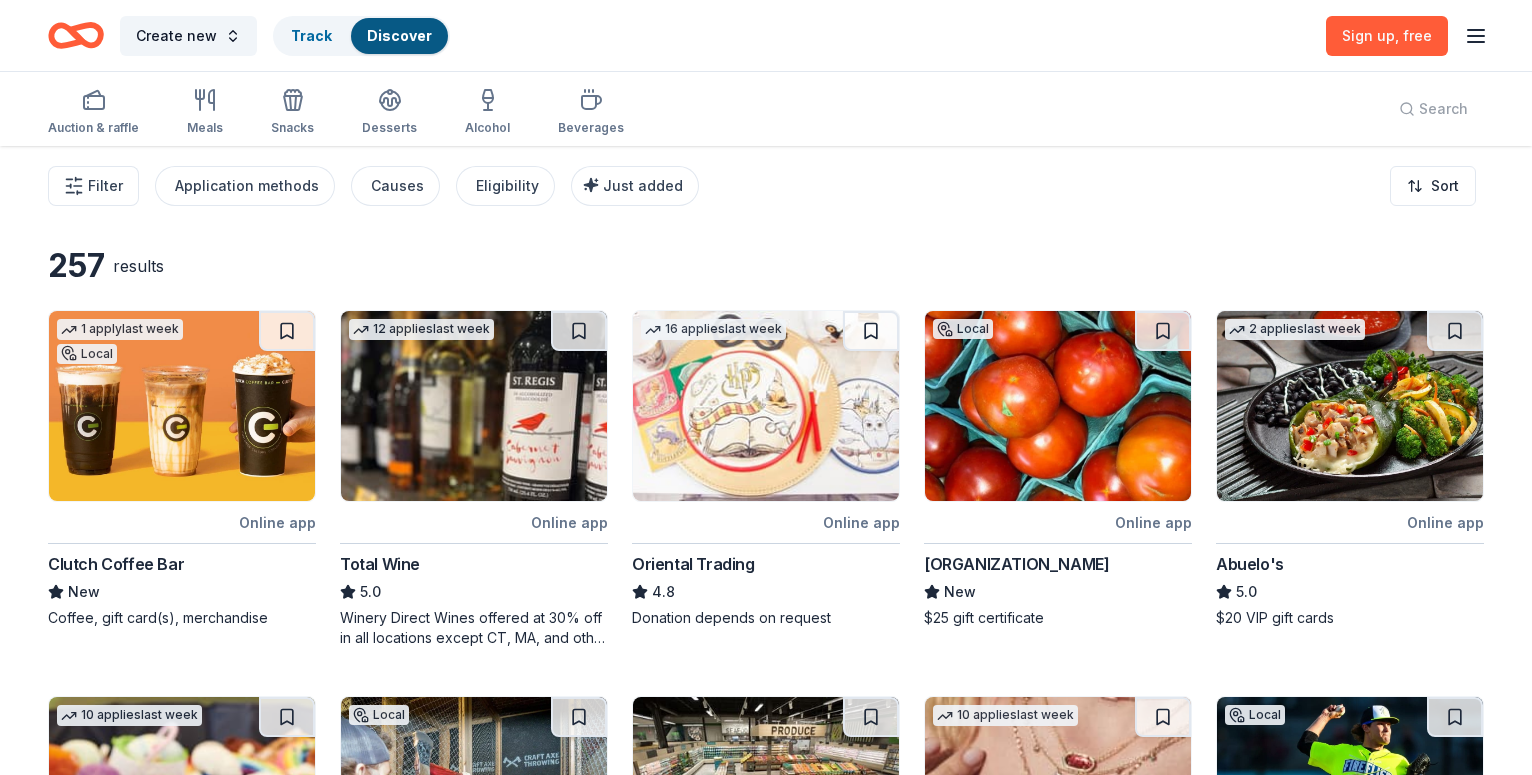 click 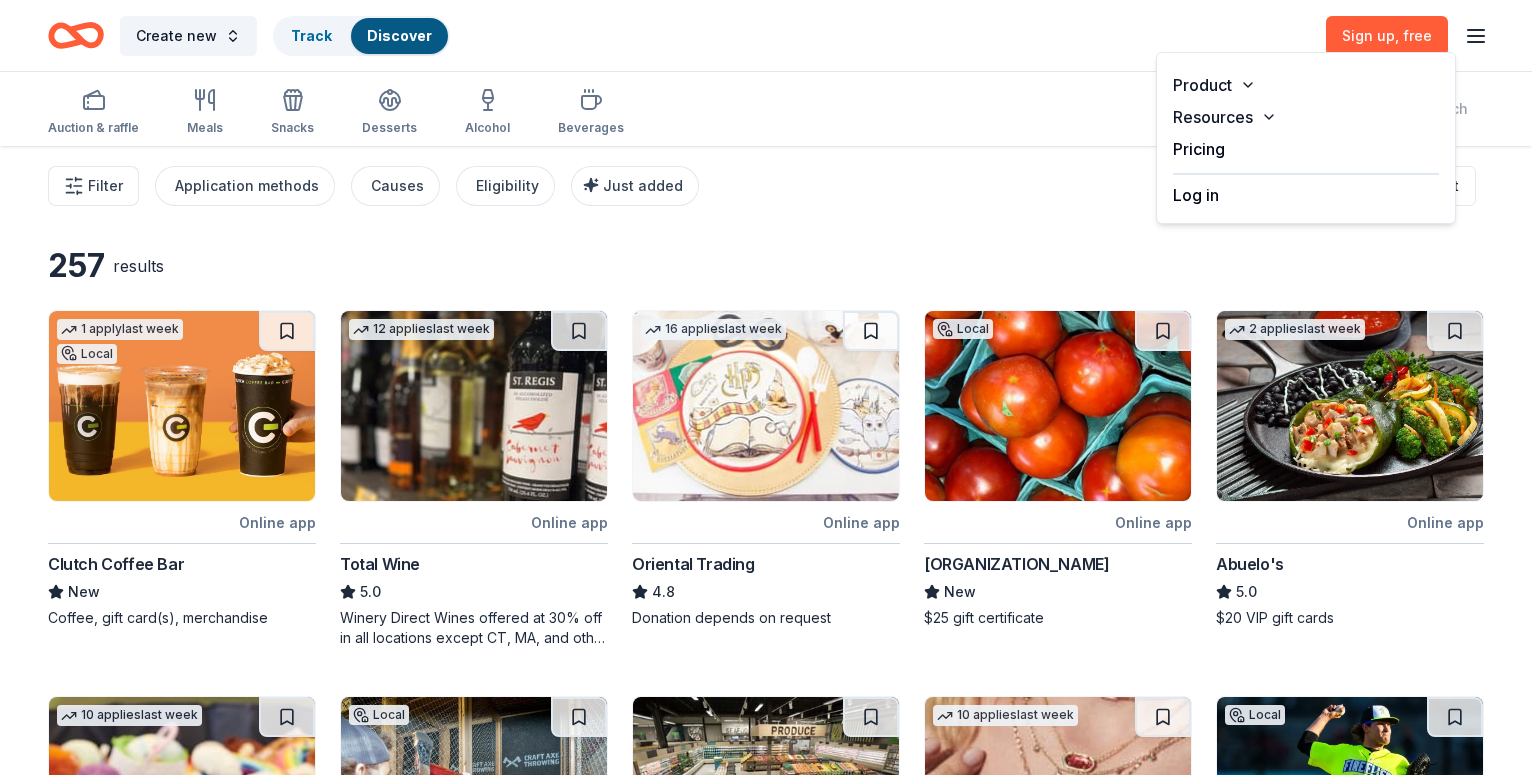click on "Log in" at bounding box center [1196, 195] 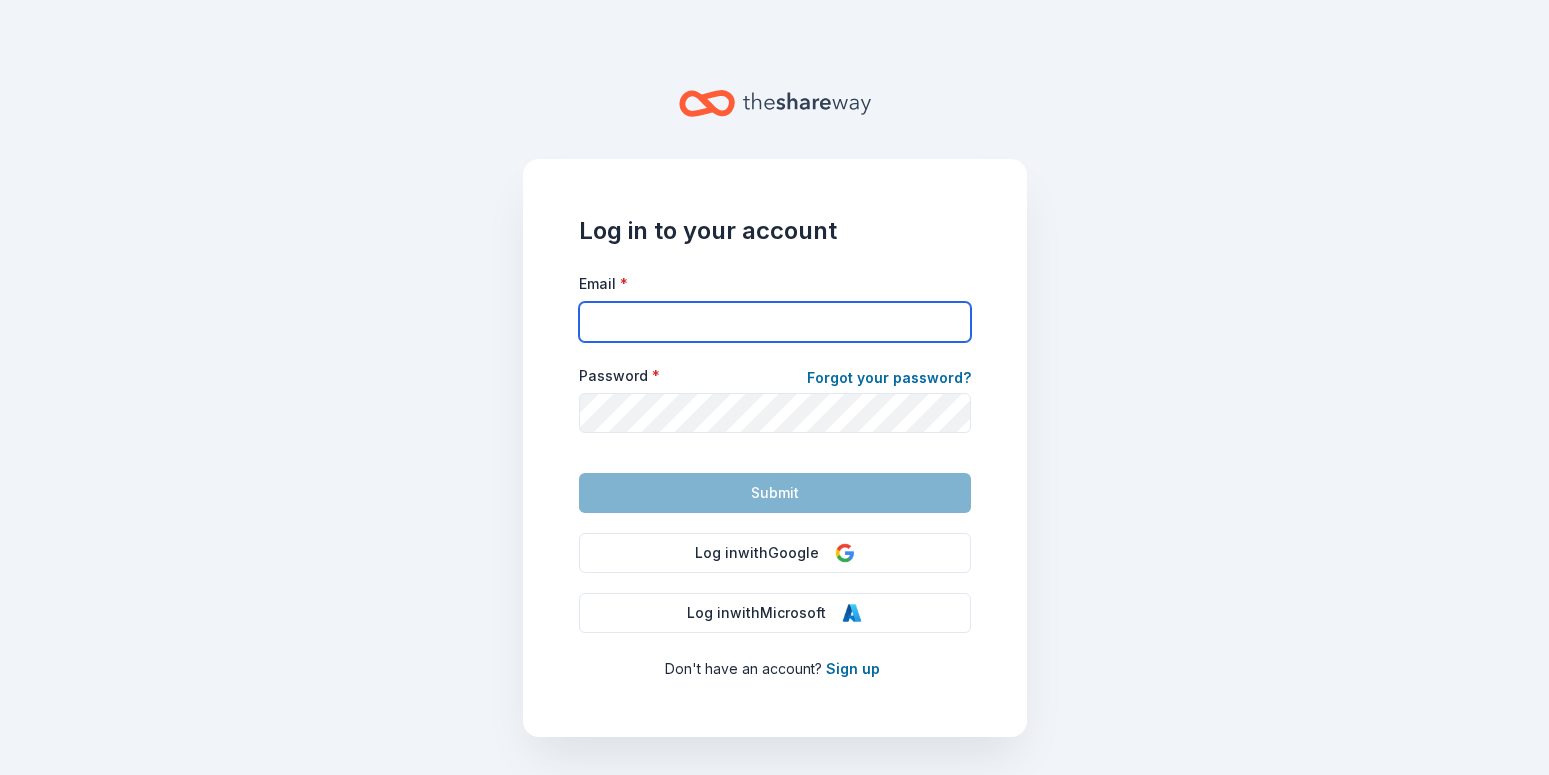 click on "Email *" at bounding box center (775, 322) 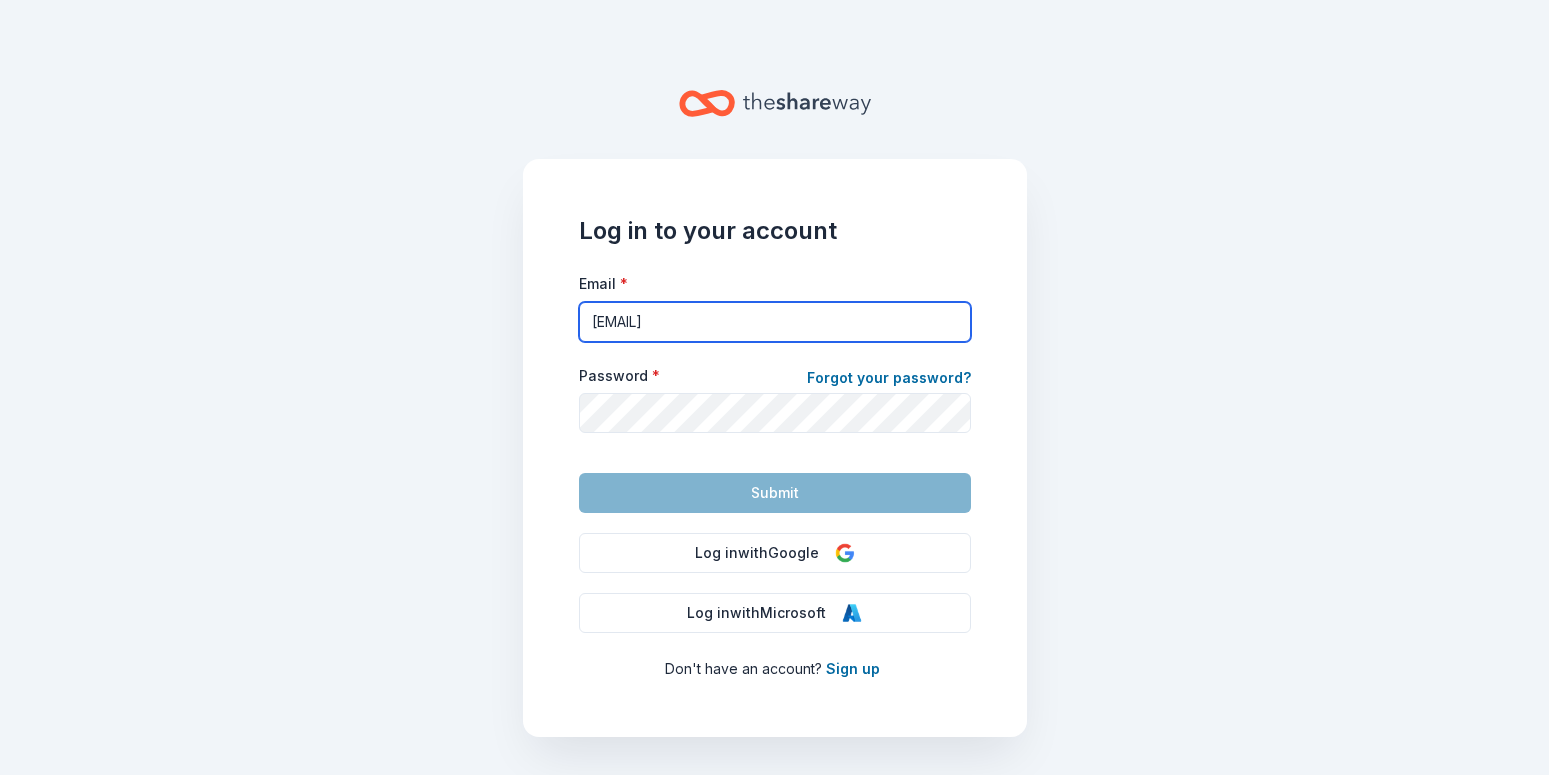 type on "[EMAIL]" 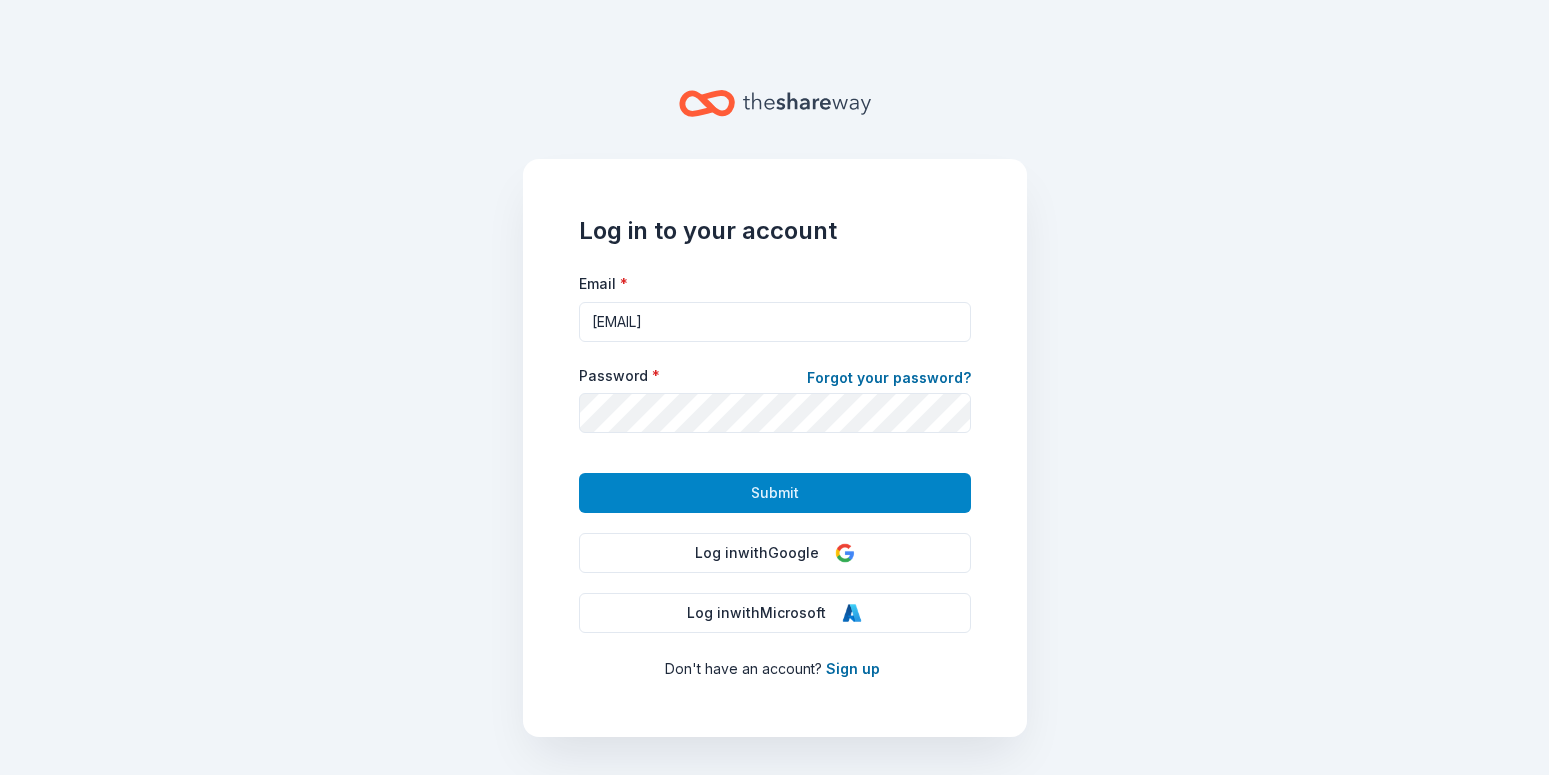 click on "Submit" at bounding box center [775, 493] 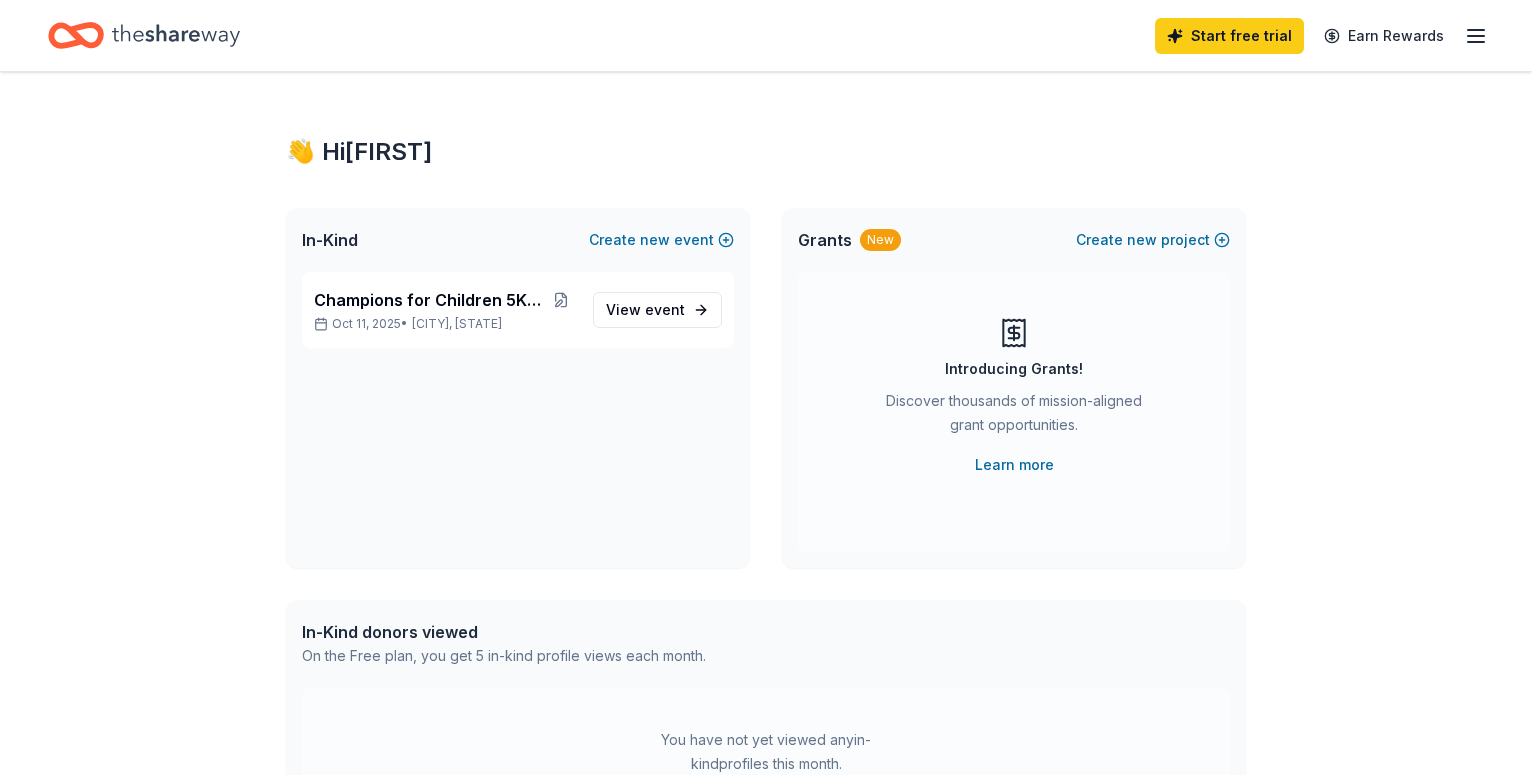 click 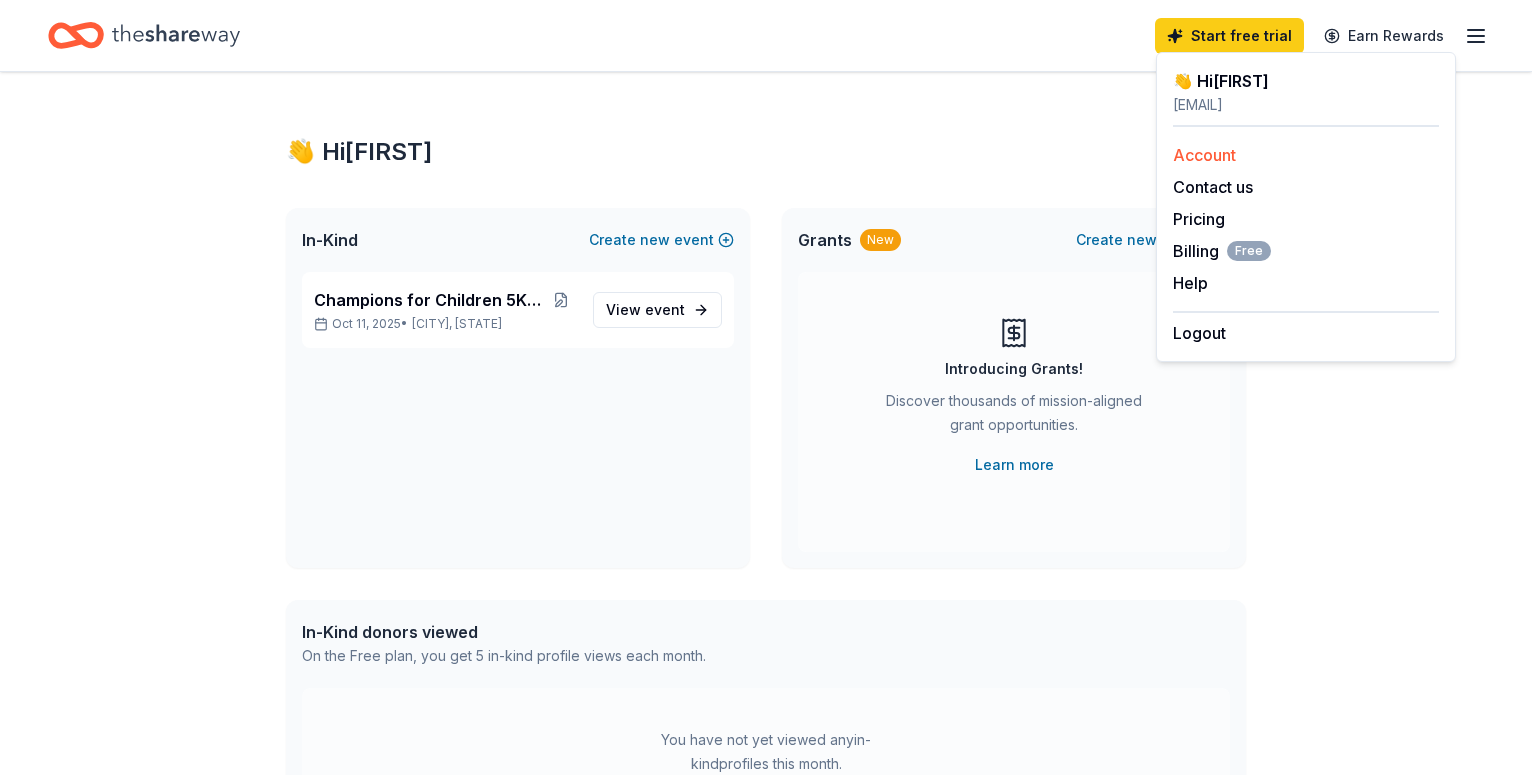 click on "Account" at bounding box center [1204, 155] 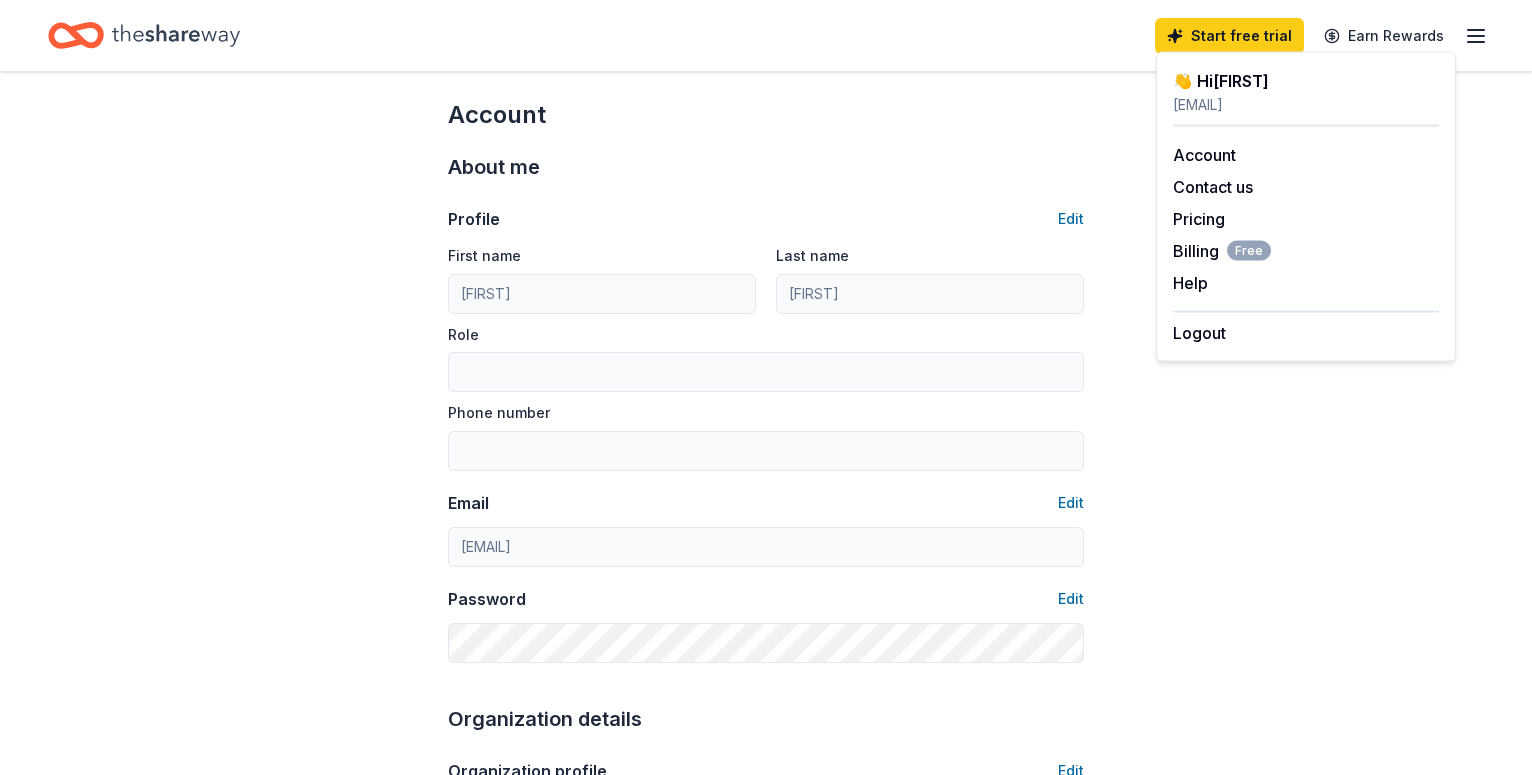 scroll, scrollTop: 0, scrollLeft: 0, axis: both 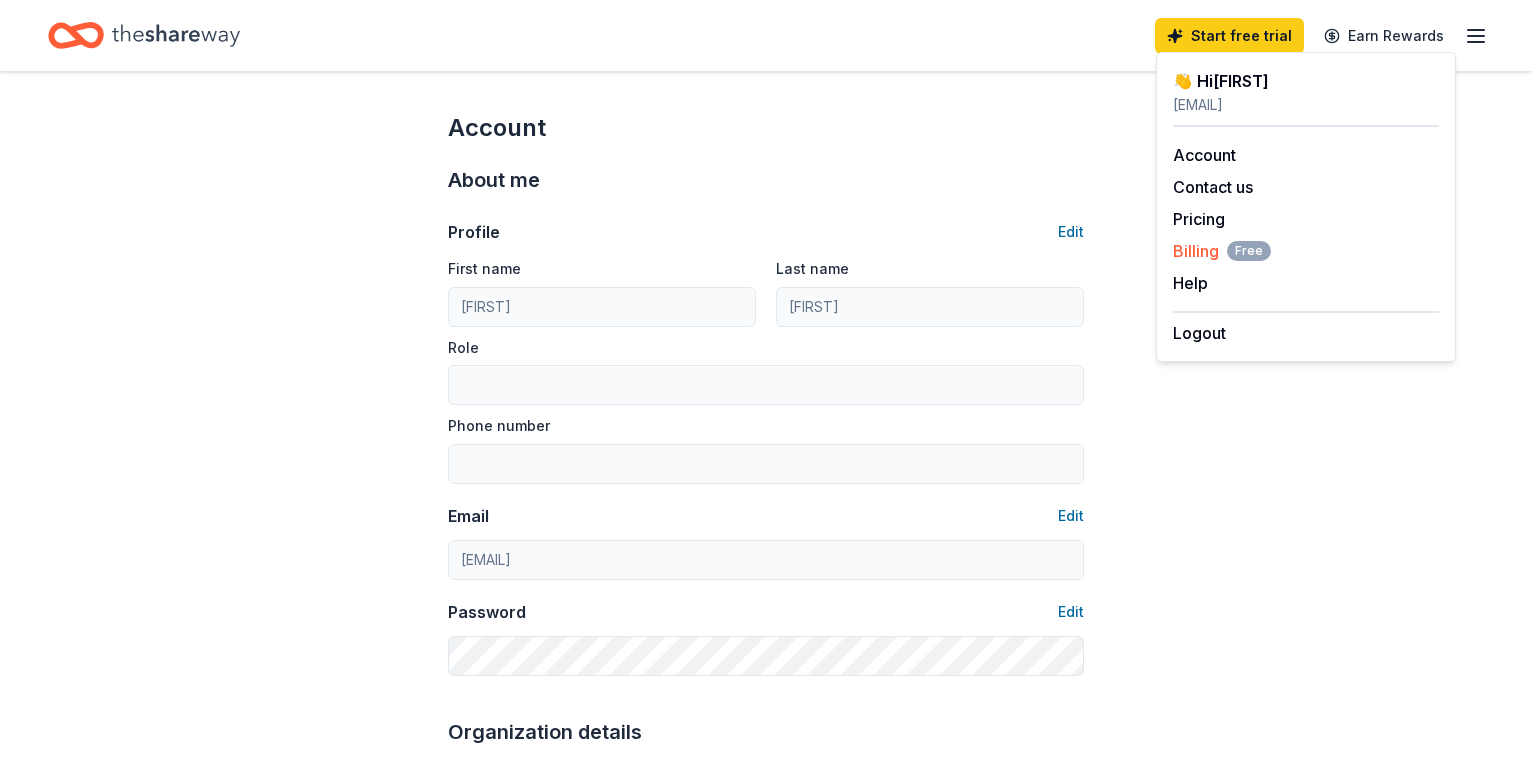 click on "Free" at bounding box center (1249, 251) 